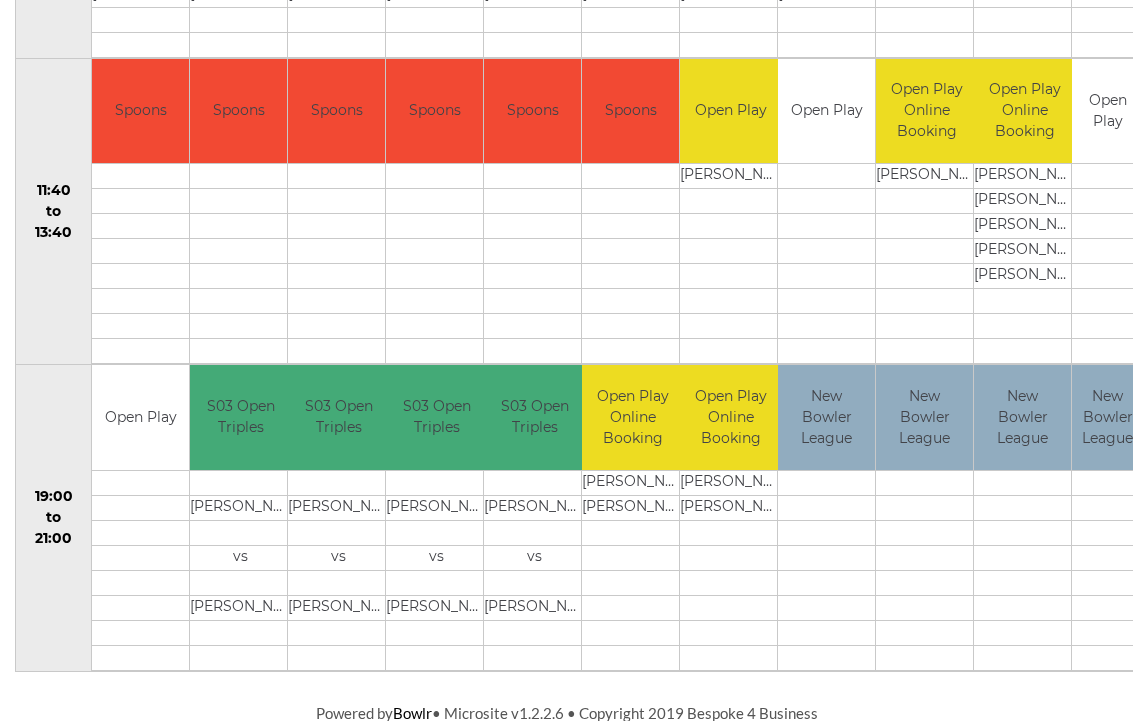 scroll, scrollTop: 962, scrollLeft: 0, axis: vertical 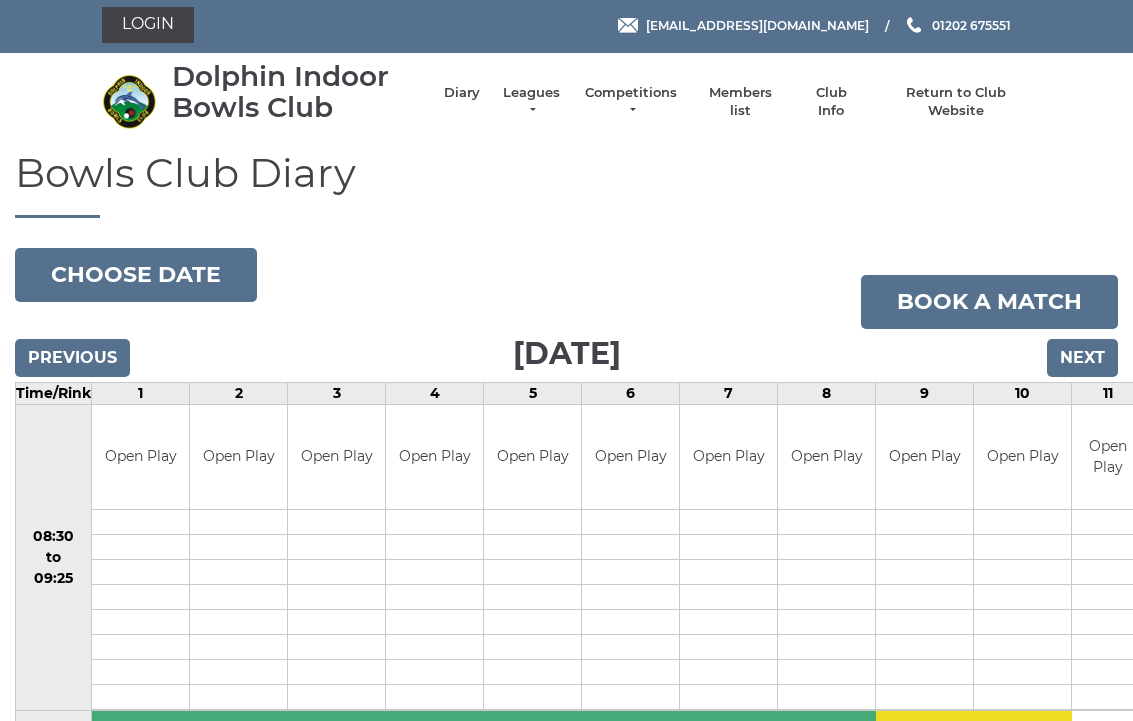 click on "Choose date" at bounding box center [136, 275] 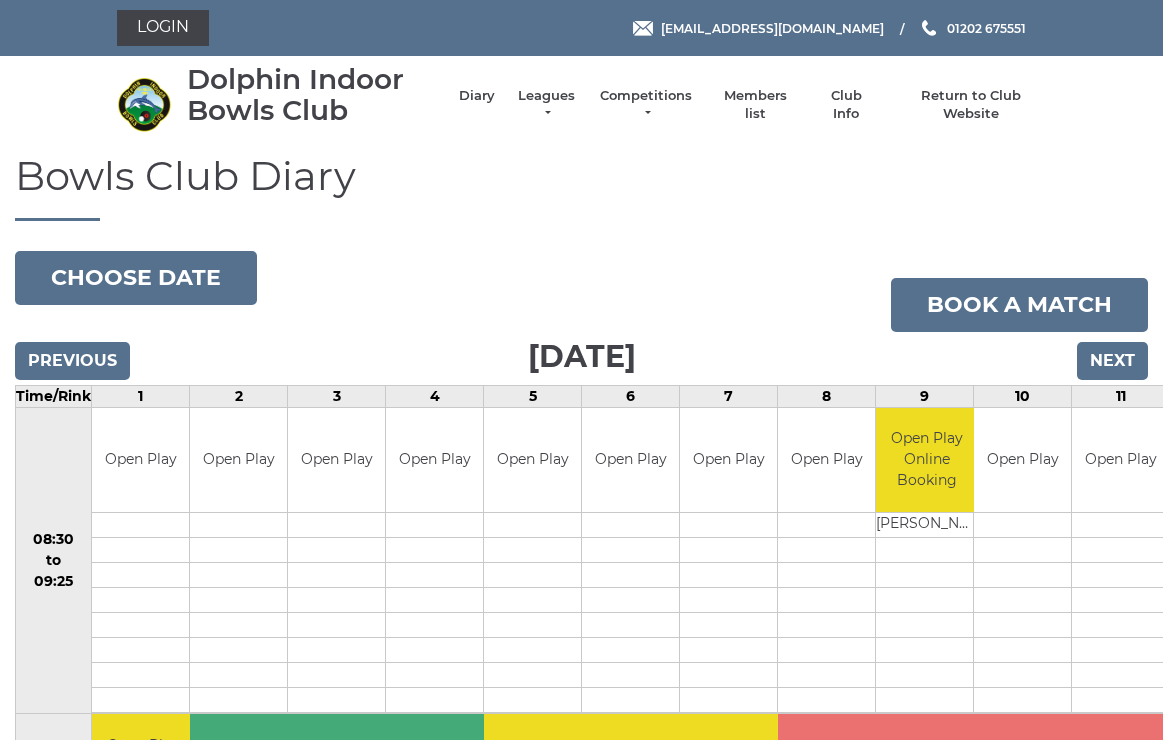 scroll, scrollTop: 0, scrollLeft: 0, axis: both 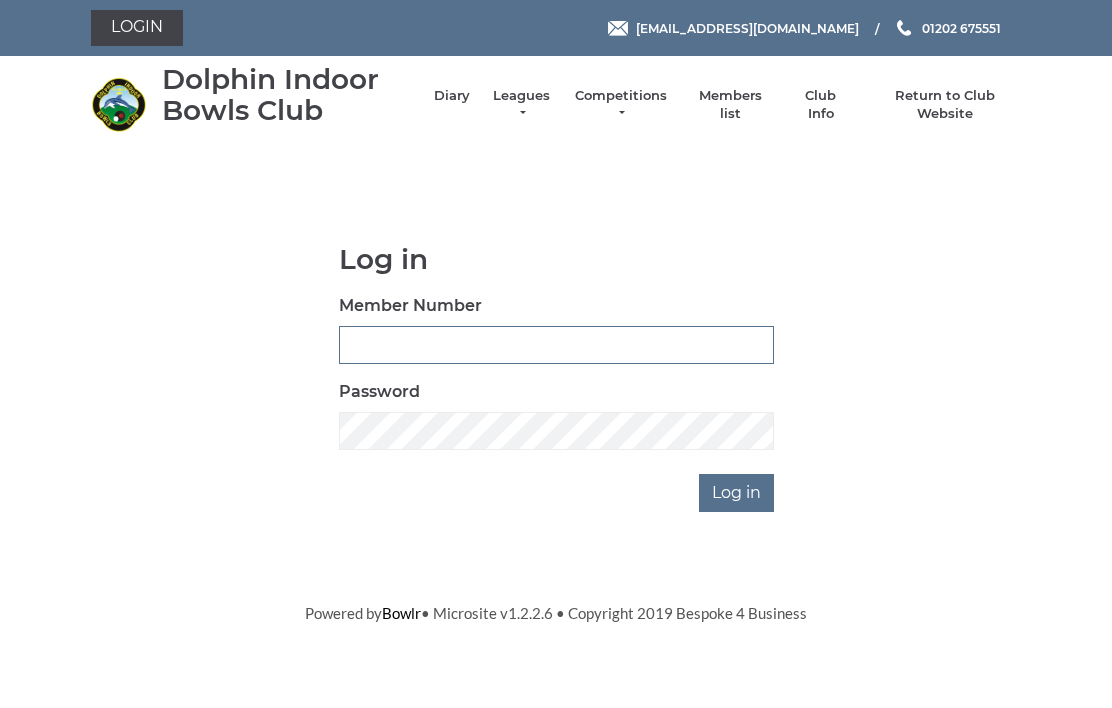 type on "4042" 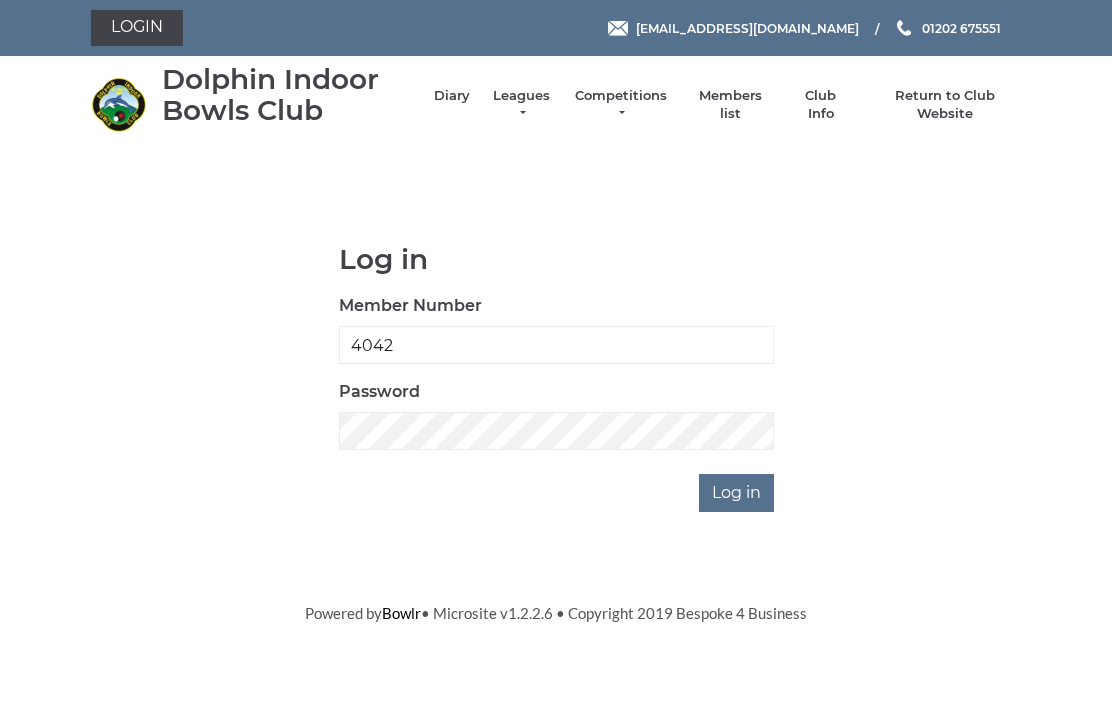 click on "Log in" at bounding box center [736, 493] 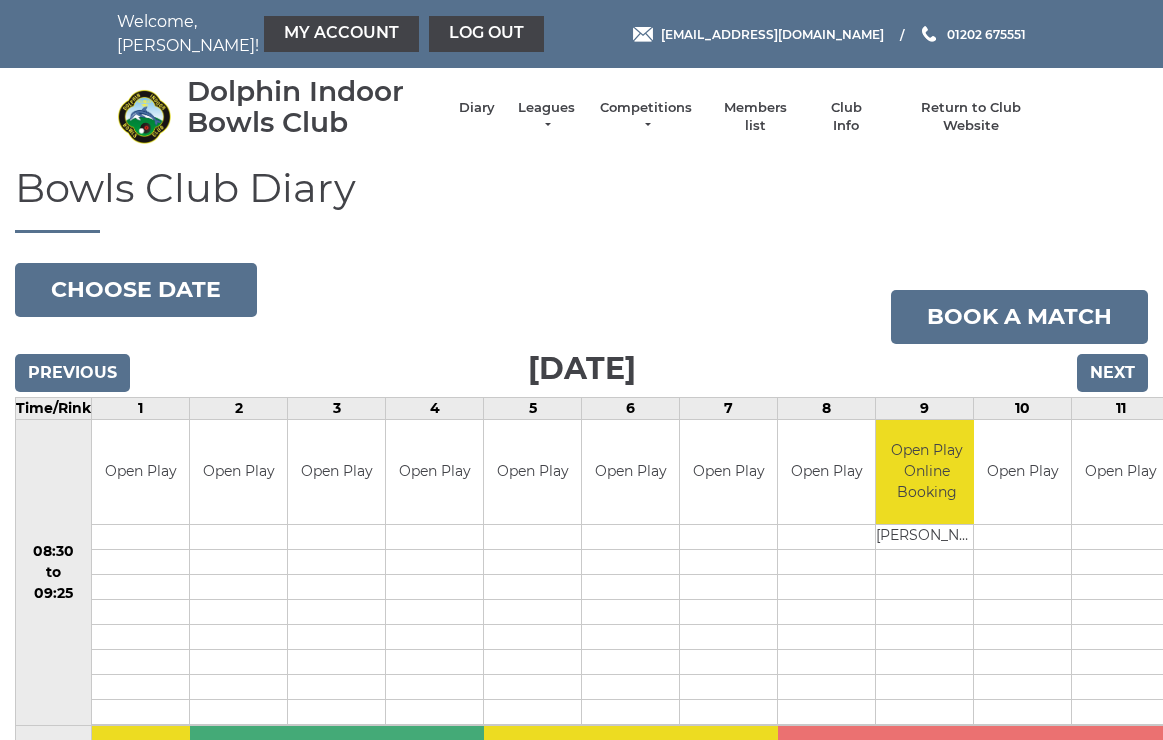 scroll, scrollTop: 0, scrollLeft: 0, axis: both 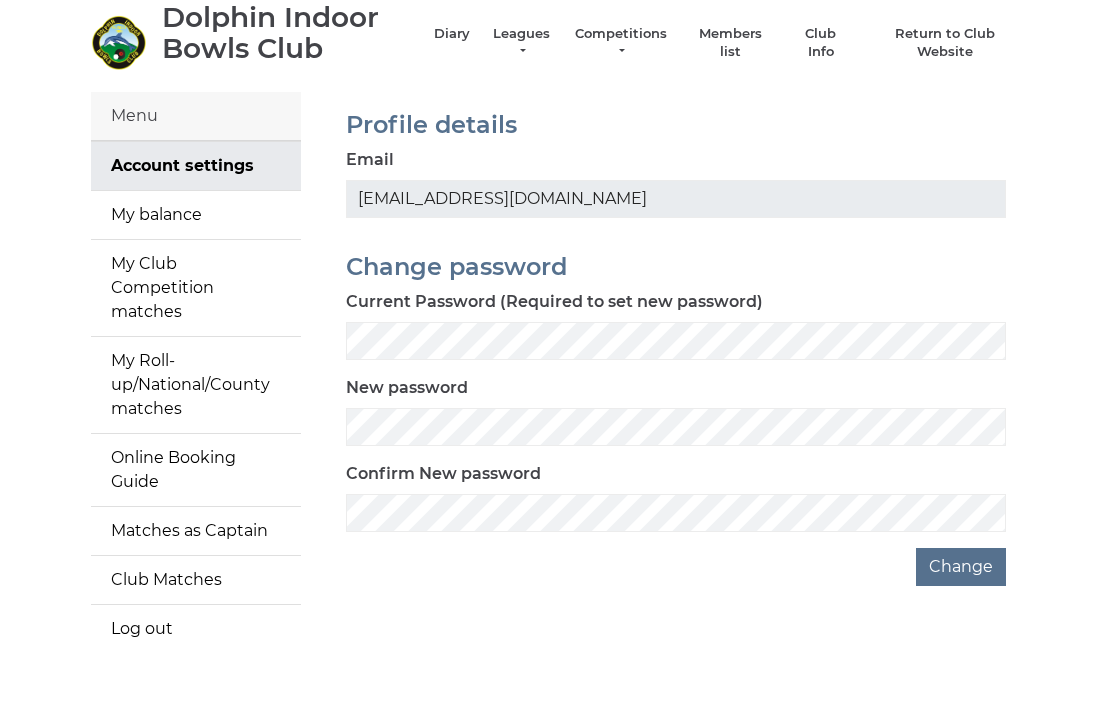 click on "My balance" at bounding box center (196, 215) 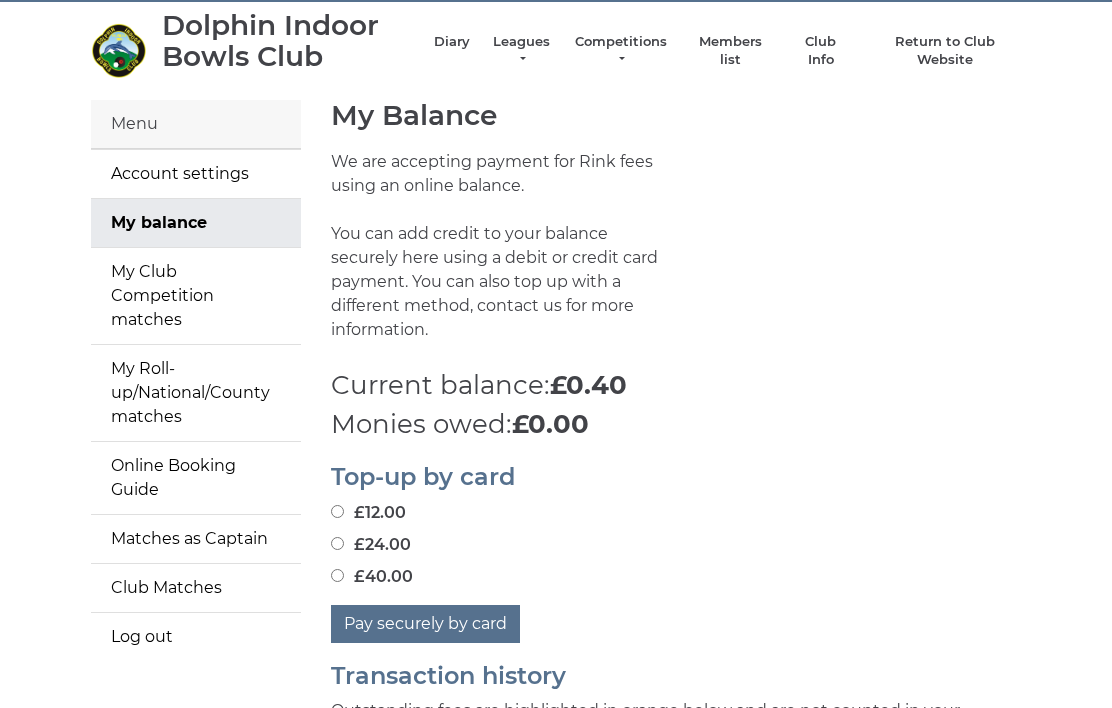 scroll, scrollTop: 57, scrollLeft: 0, axis: vertical 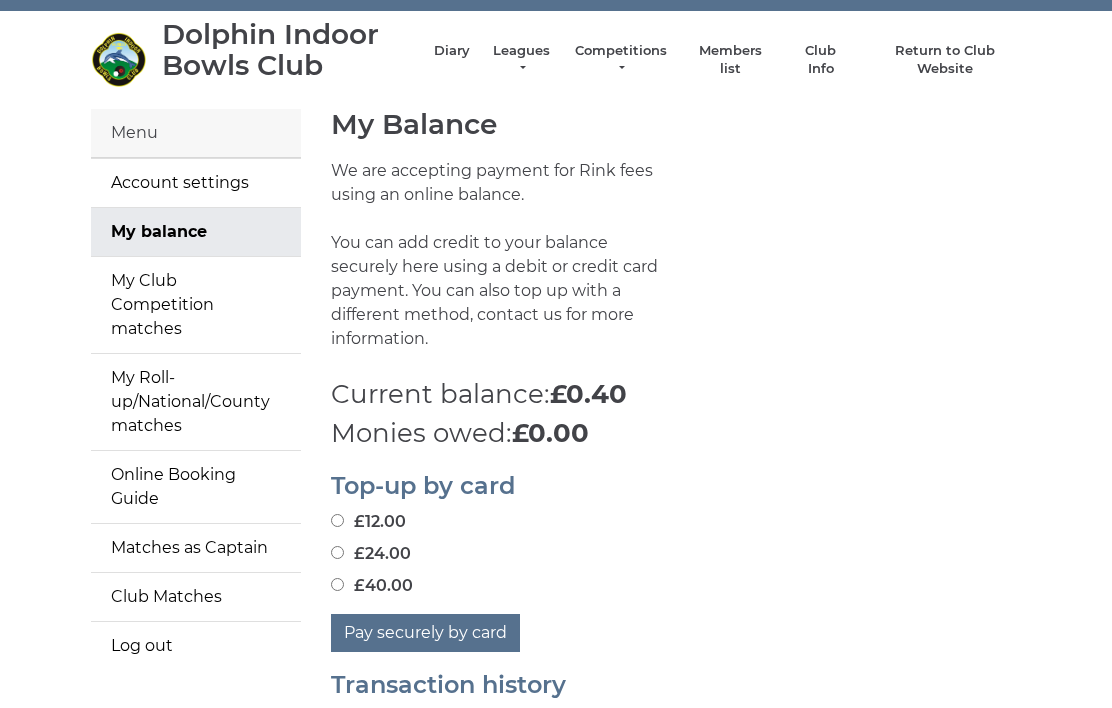 click on "Account settings" at bounding box center (196, 183) 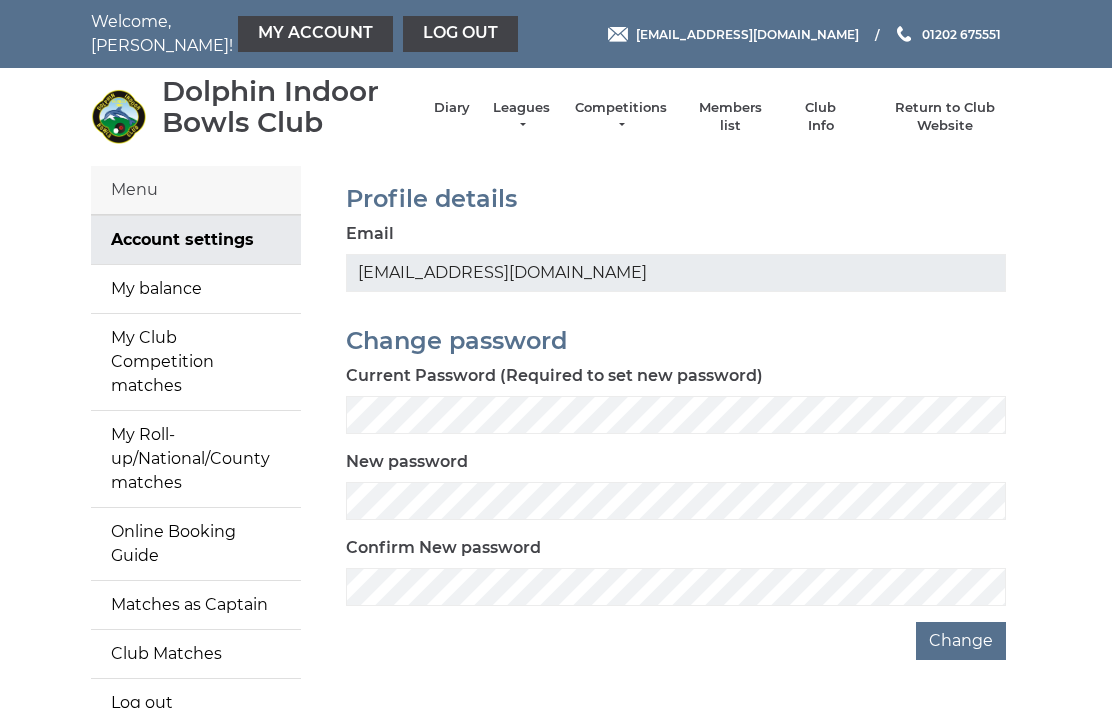 scroll, scrollTop: 0, scrollLeft: 0, axis: both 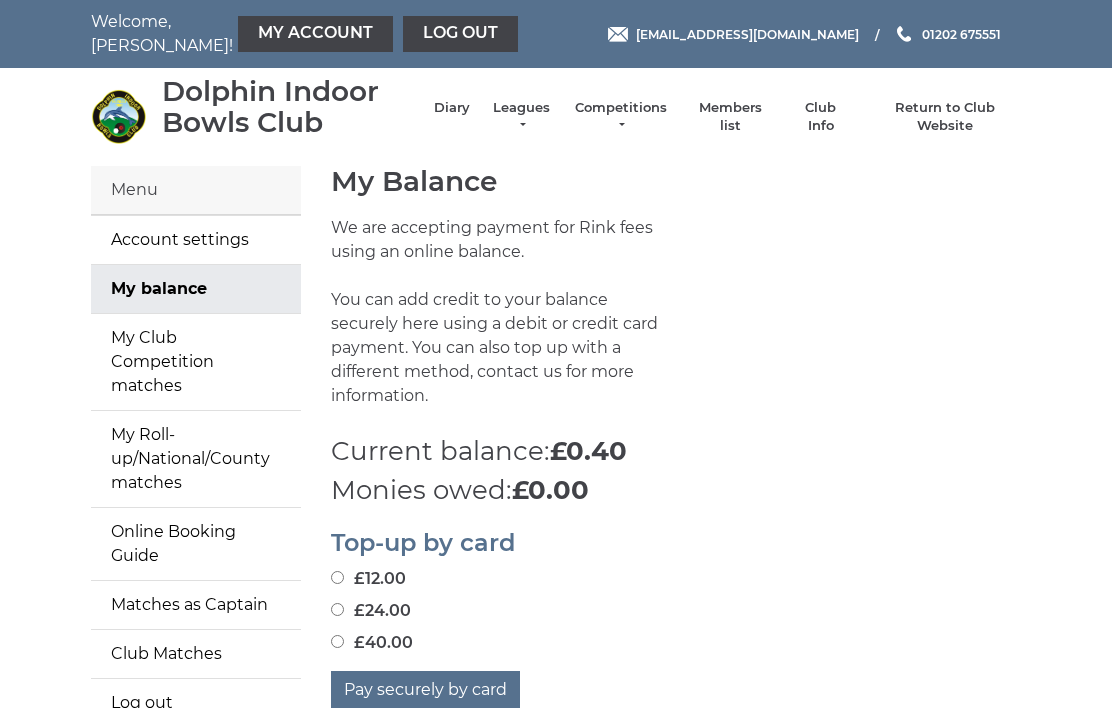click on "Diary" at bounding box center [452, 108] 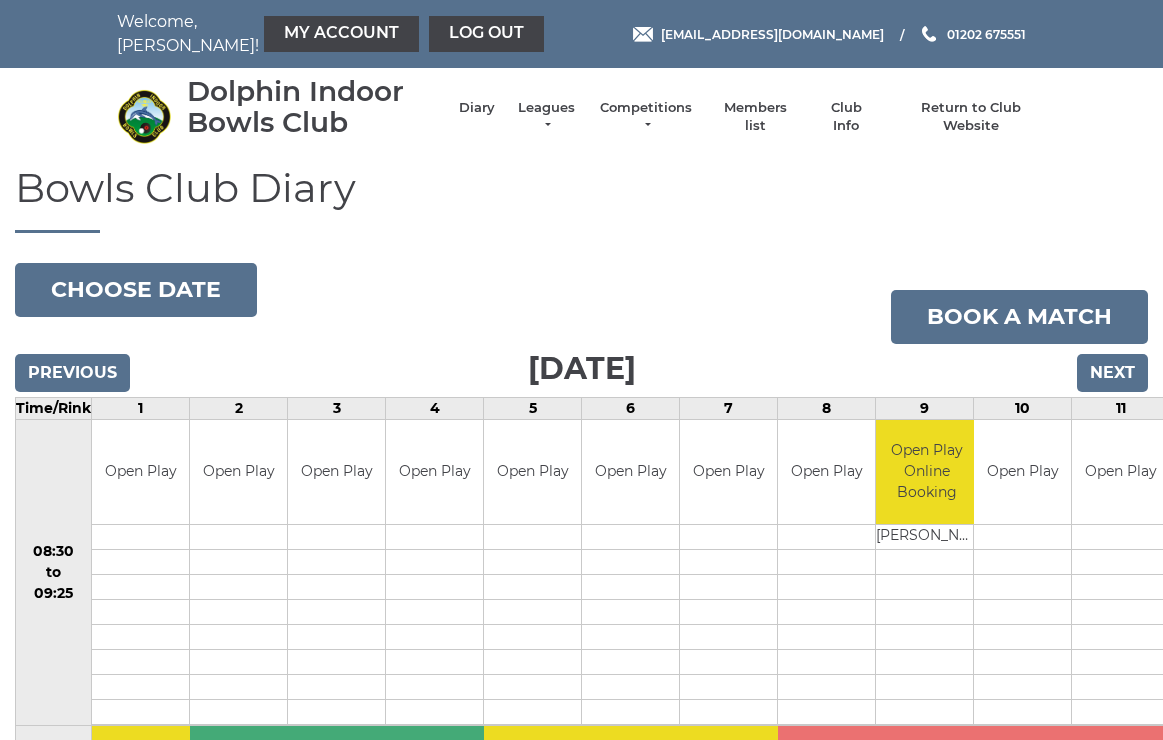 scroll, scrollTop: 0, scrollLeft: 0, axis: both 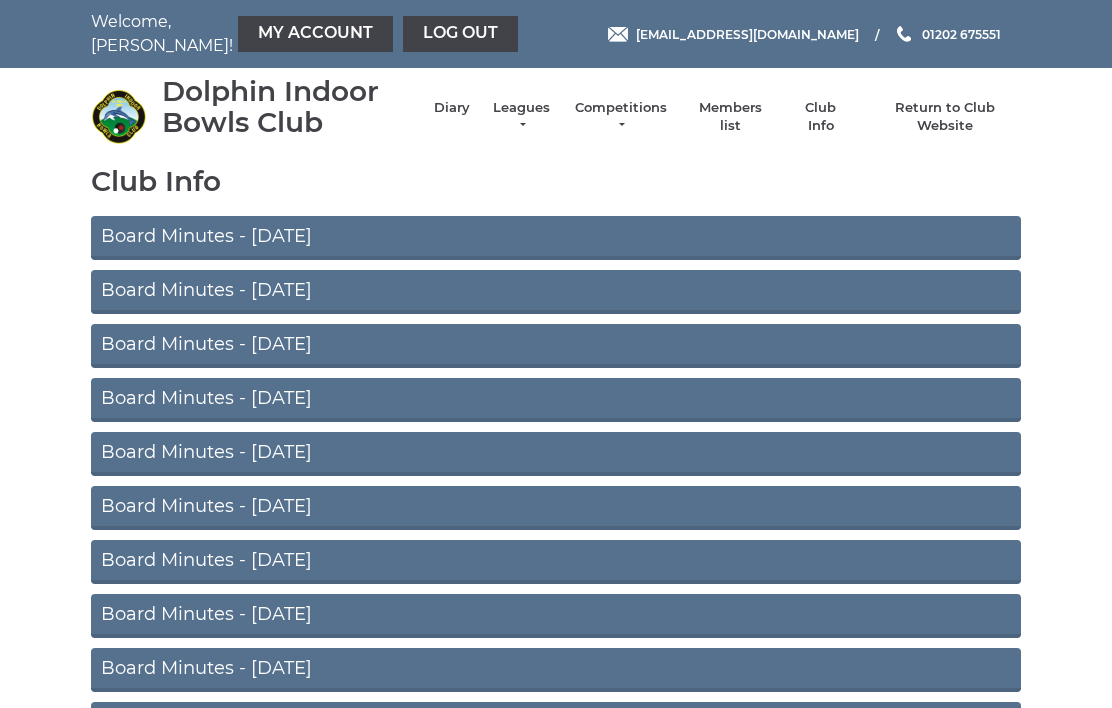 click on "Board Minutes - May 2025" at bounding box center [556, 238] 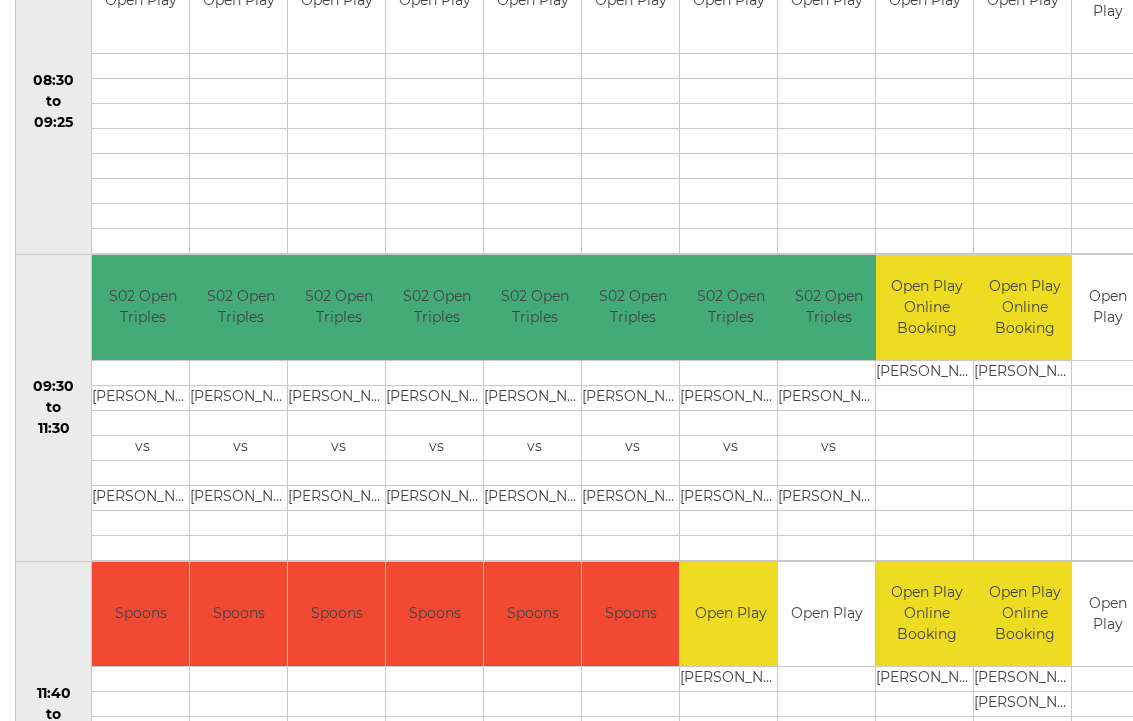 scroll, scrollTop: 471, scrollLeft: 0, axis: vertical 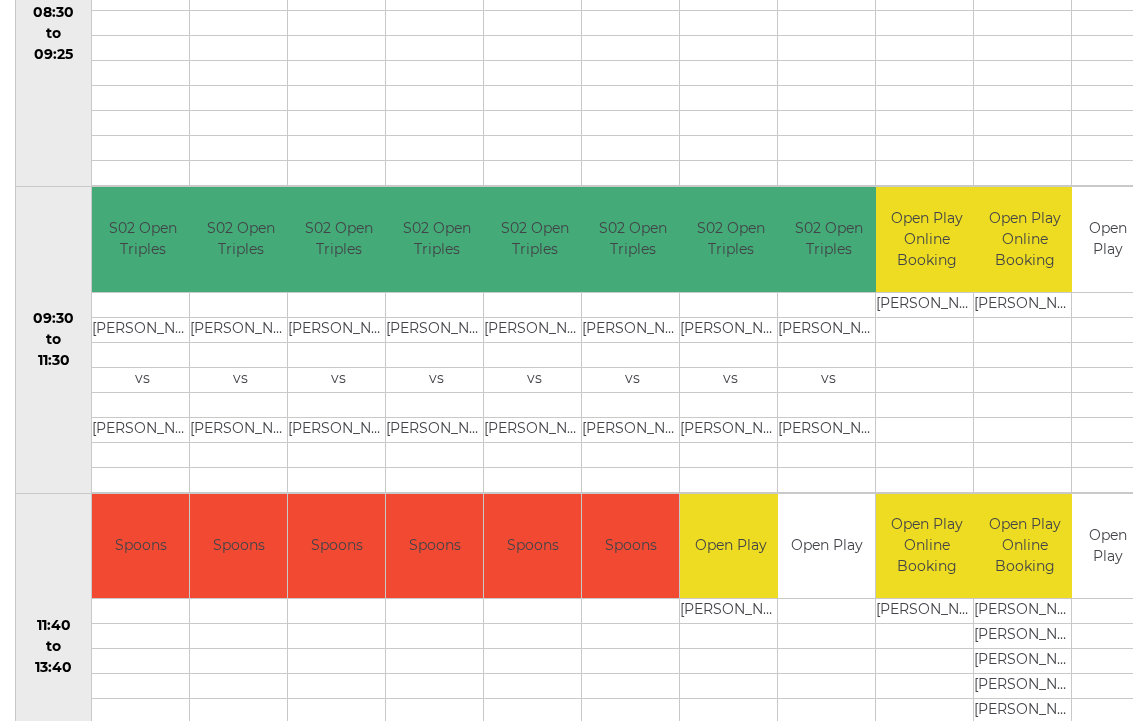 click on "Peter COYNE" at bounding box center (730, 611) 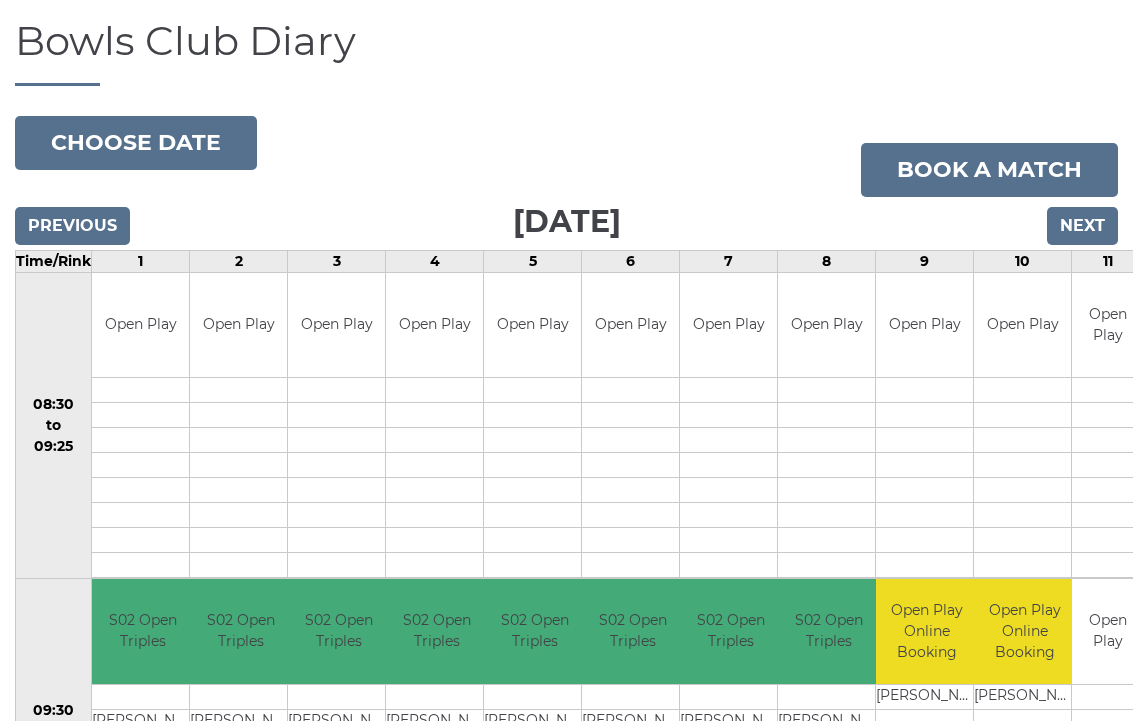 scroll, scrollTop: 148, scrollLeft: 0, axis: vertical 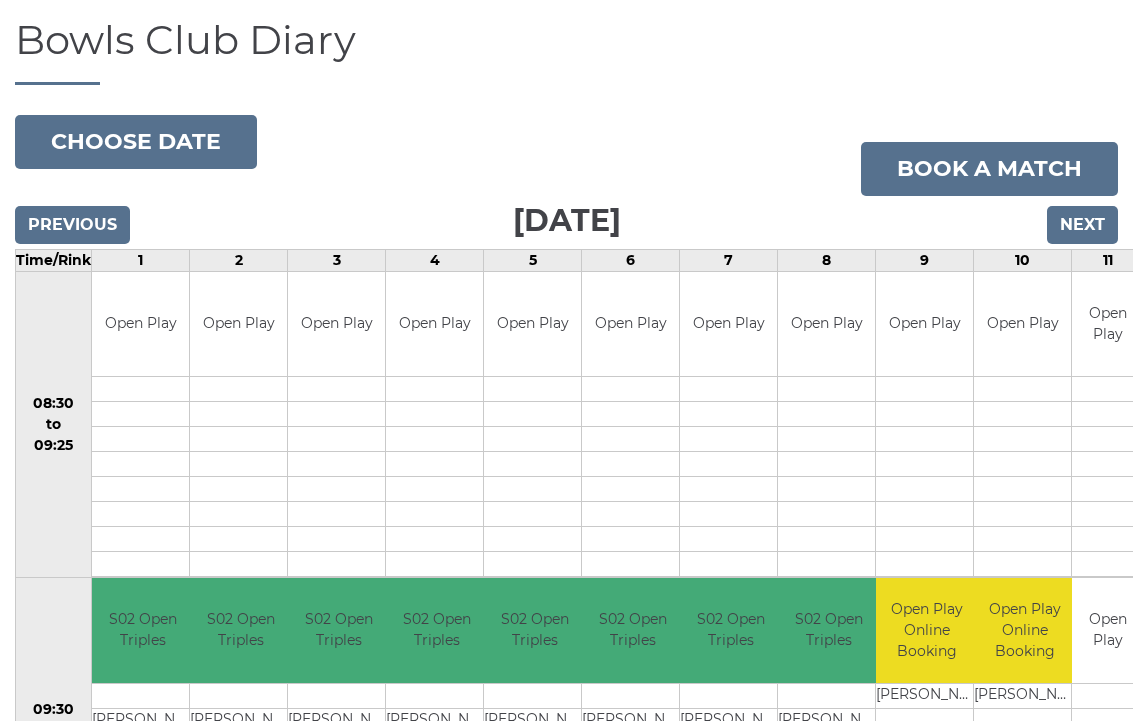 click on "Choose date" at bounding box center (136, 142) 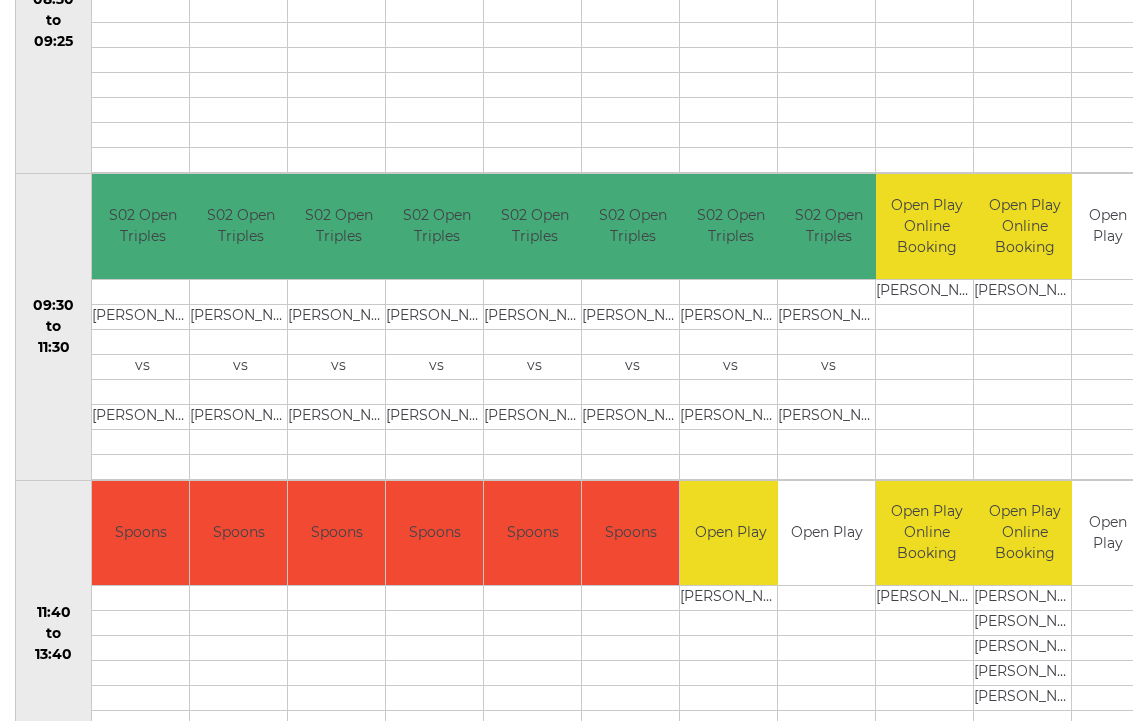 scroll, scrollTop: 554, scrollLeft: 0, axis: vertical 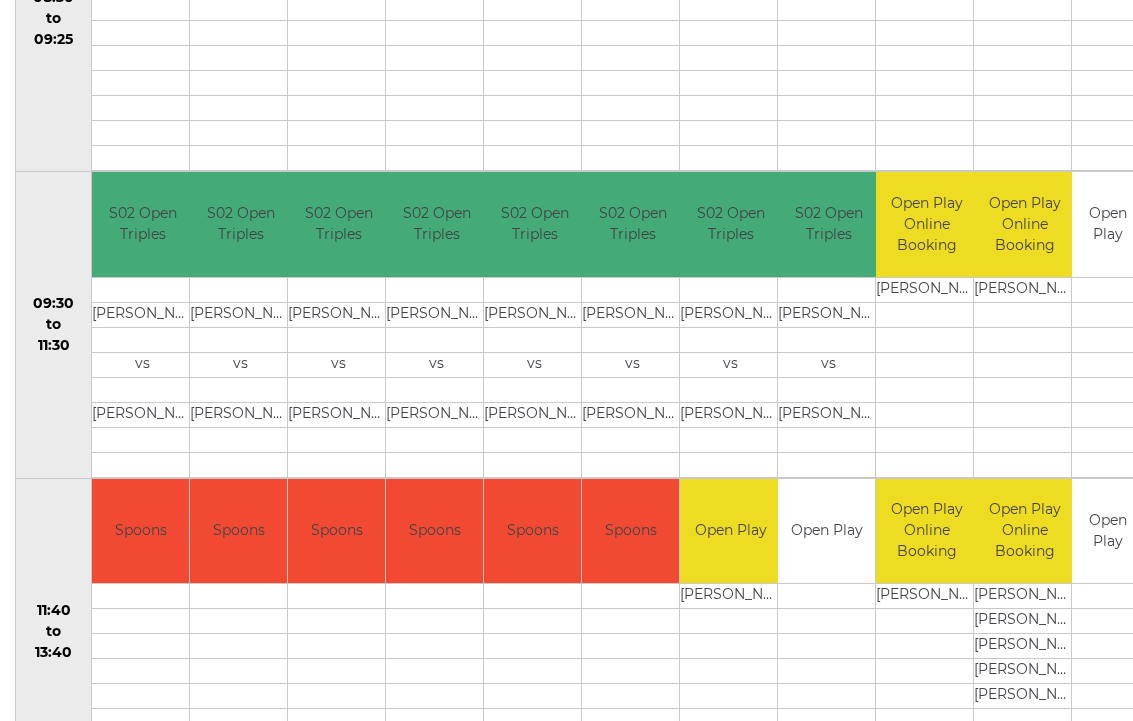 click on "Peter COYNE" at bounding box center (730, 596) 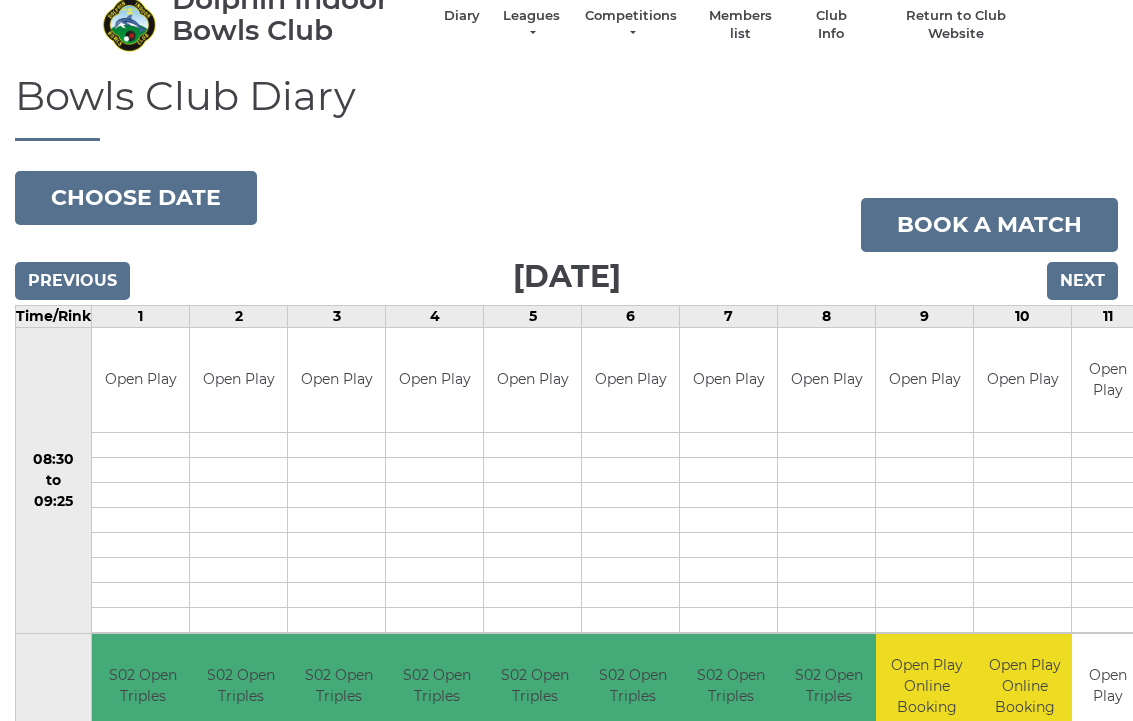 scroll, scrollTop: 91, scrollLeft: 0, axis: vertical 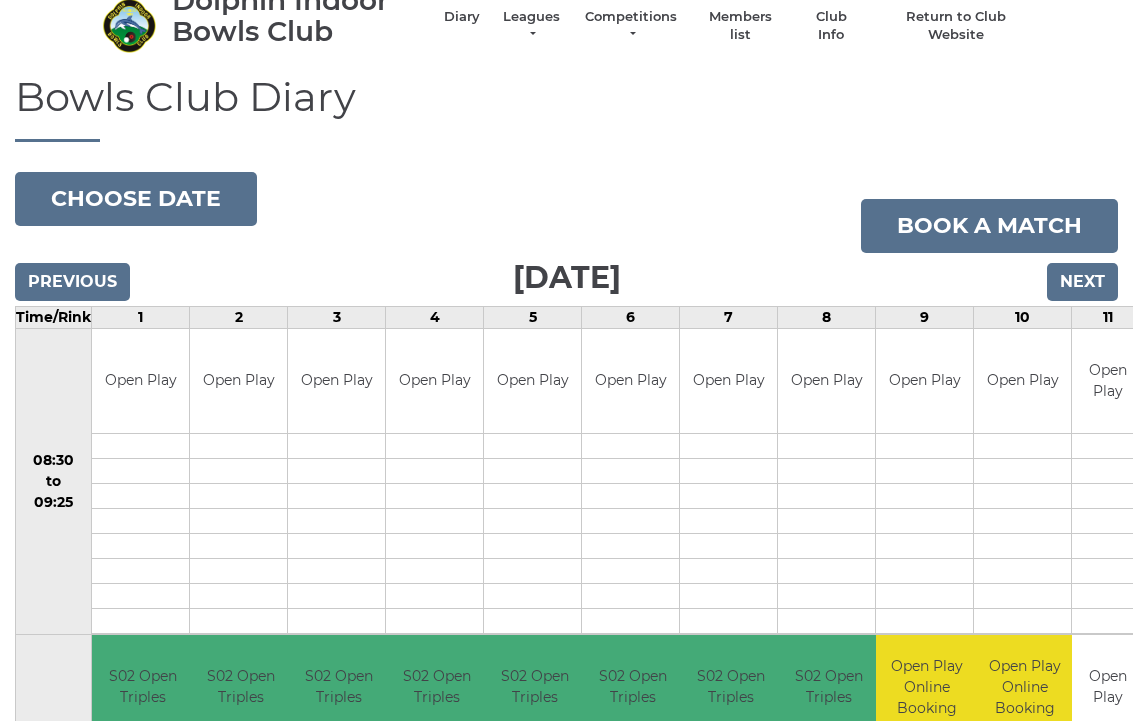 click on "Book a match" at bounding box center [989, 226] 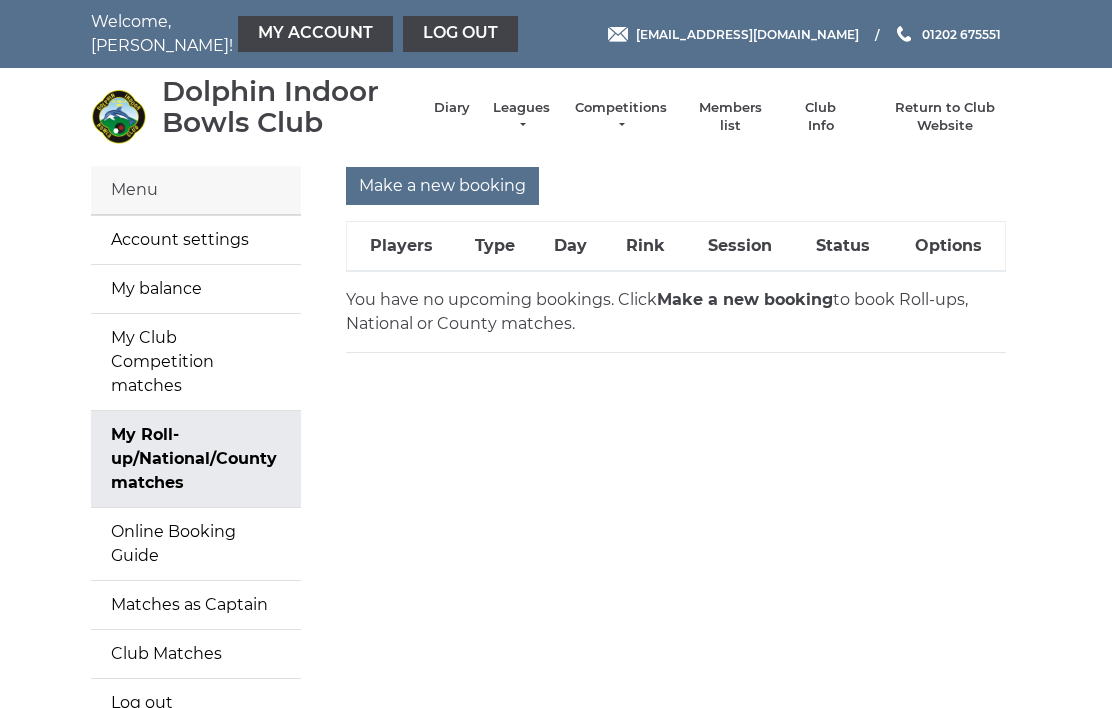 scroll, scrollTop: 0, scrollLeft: 0, axis: both 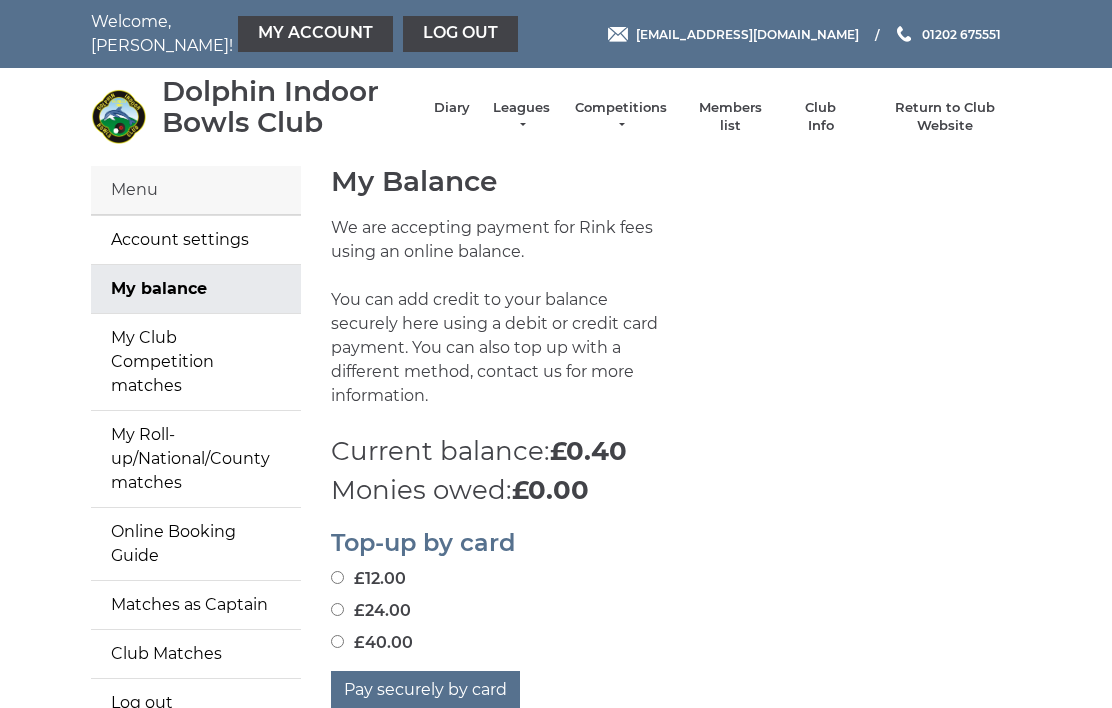 click on "Online Booking Guide" at bounding box center [196, 544] 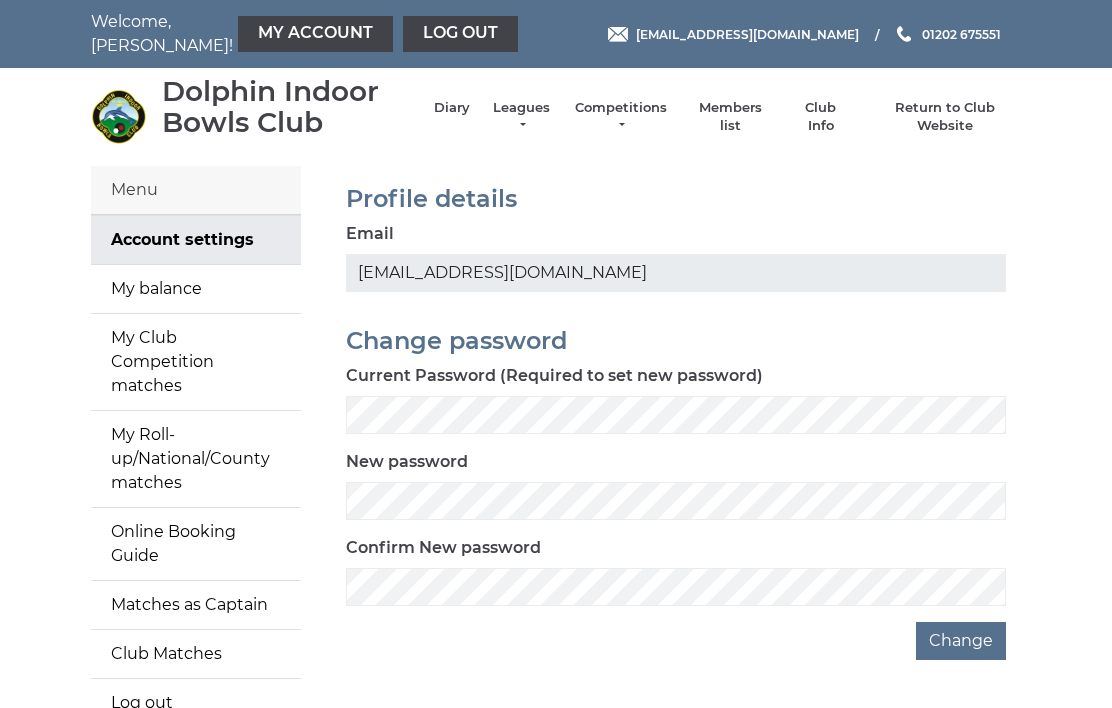 scroll, scrollTop: 0, scrollLeft: 0, axis: both 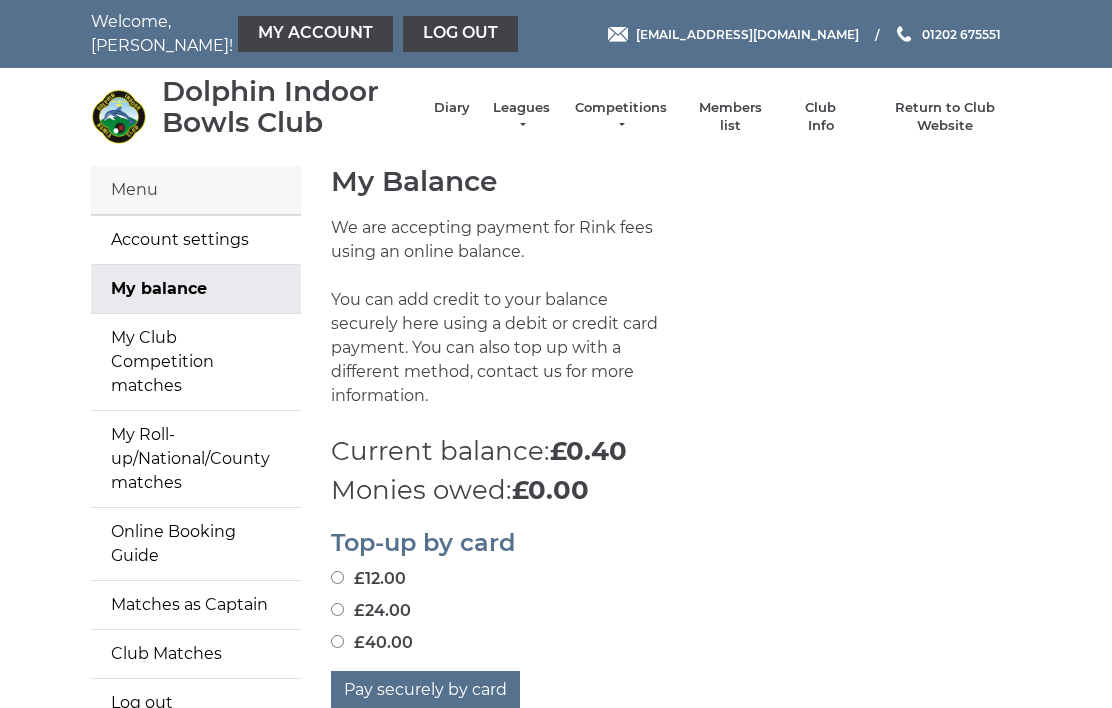 click on "Online Booking Guide" at bounding box center [196, 544] 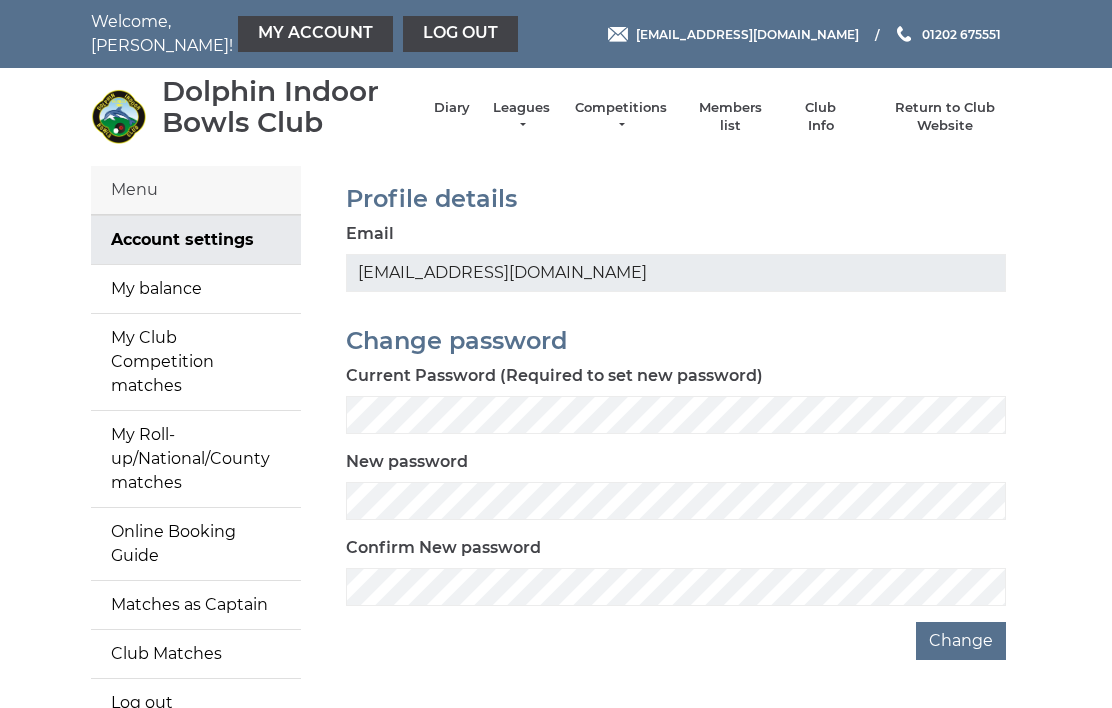 scroll, scrollTop: 0, scrollLeft: 0, axis: both 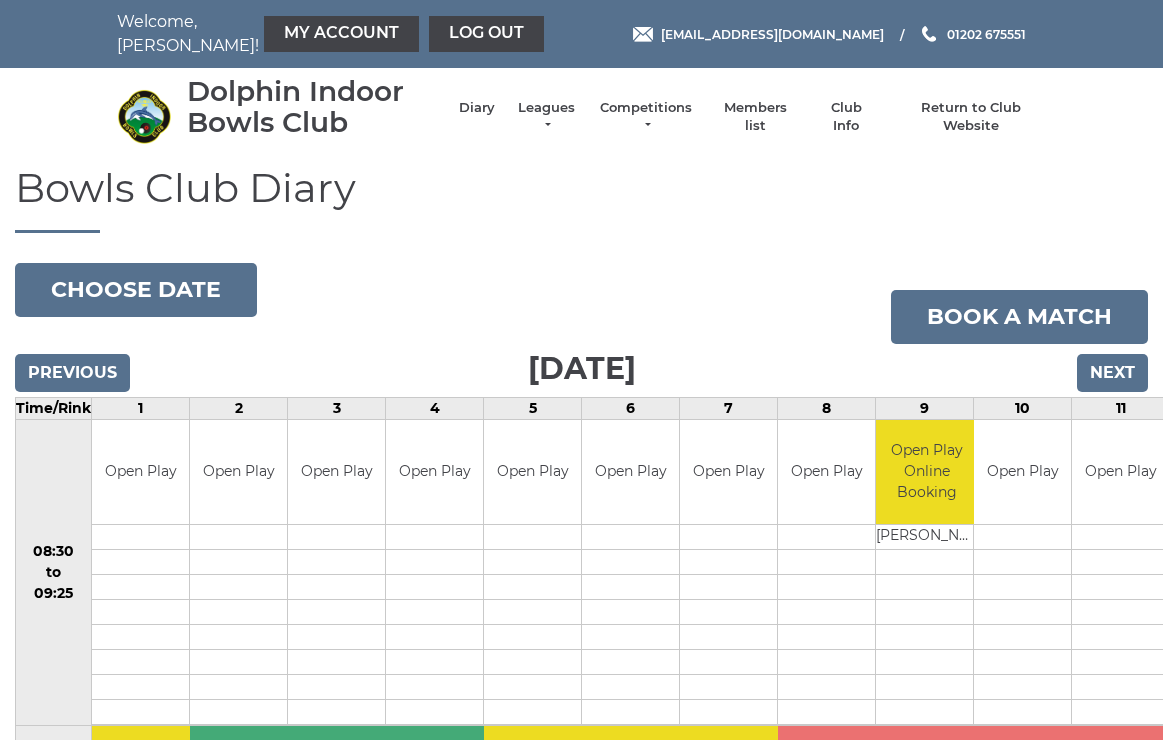 click on "Welcome, [PERSON_NAME]!
My Account Log out
[EMAIL_ADDRESS][DOMAIN_NAME]
01202 675551" at bounding box center (581, 849) 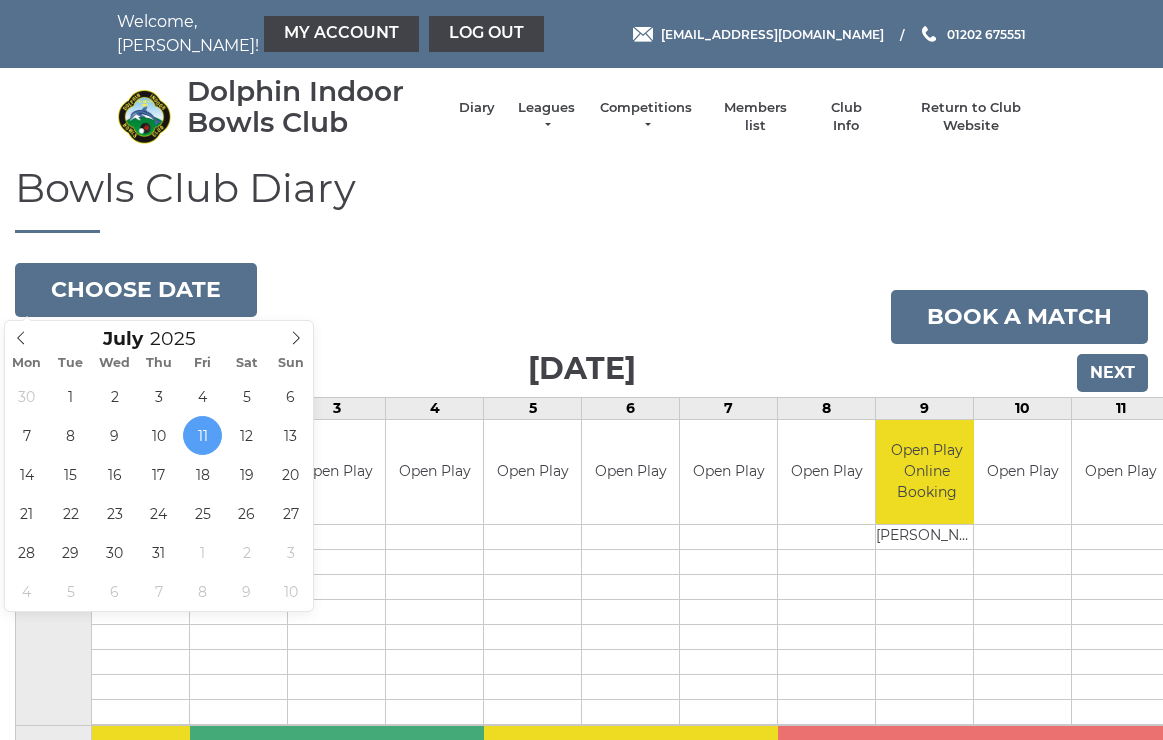 type on "[DATE]" 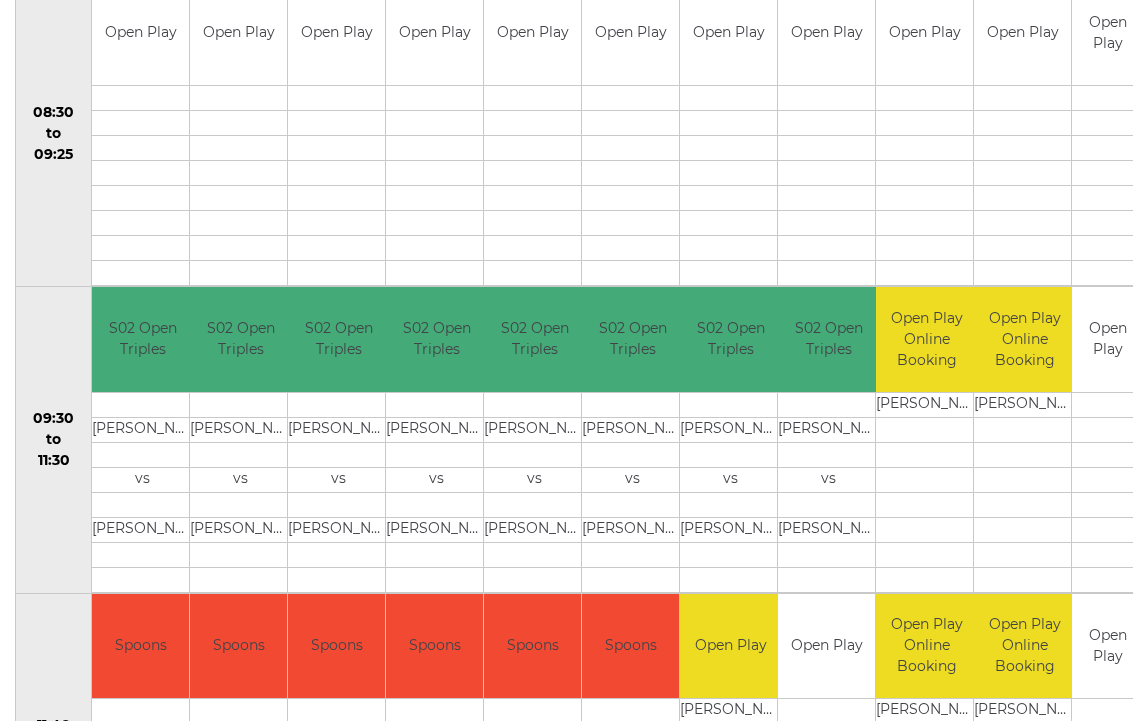scroll, scrollTop: 441, scrollLeft: 0, axis: vertical 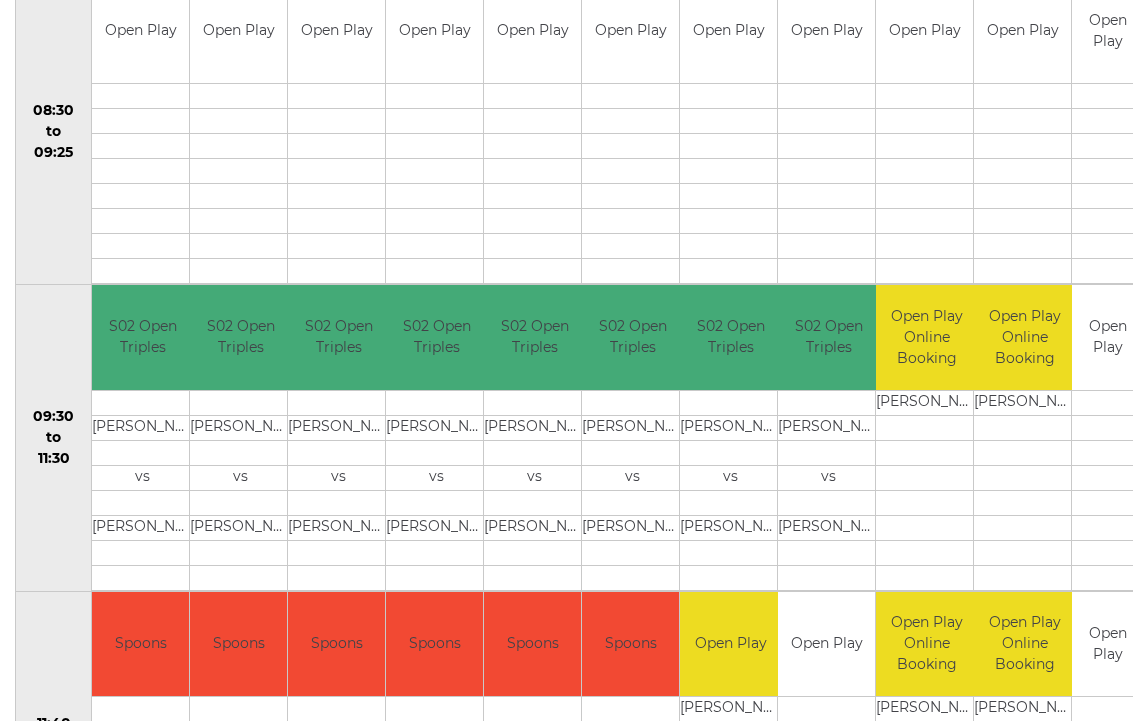 click on "Open Play" at bounding box center (730, 644) 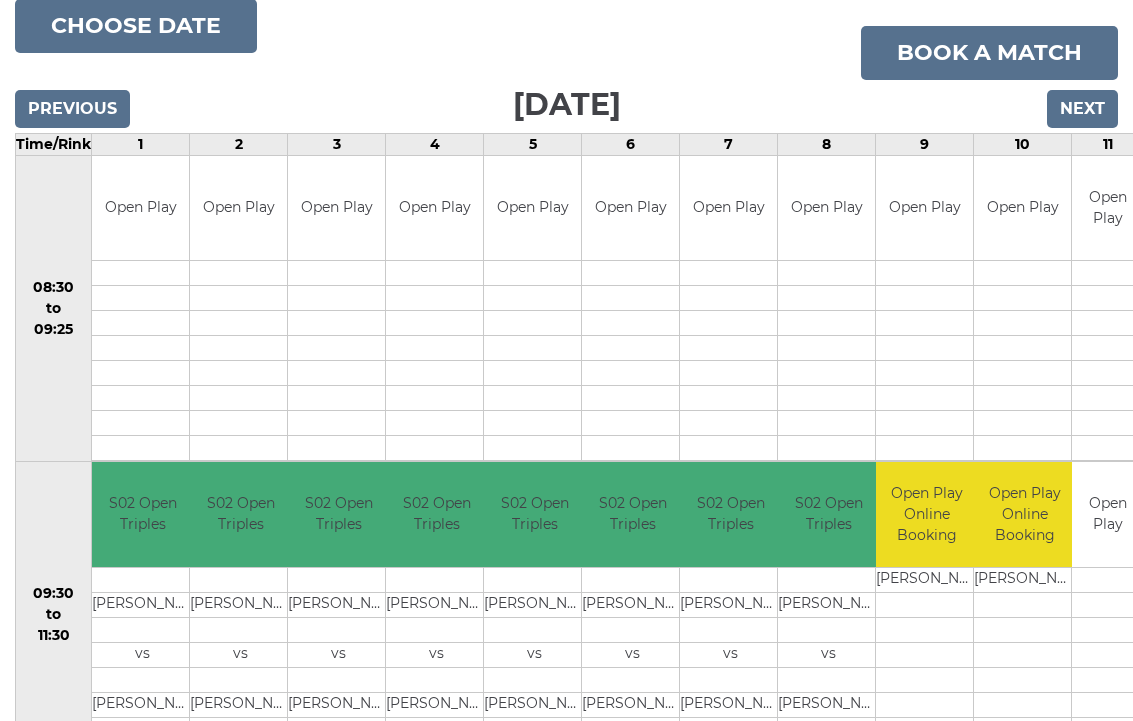 scroll, scrollTop: 265, scrollLeft: 0, axis: vertical 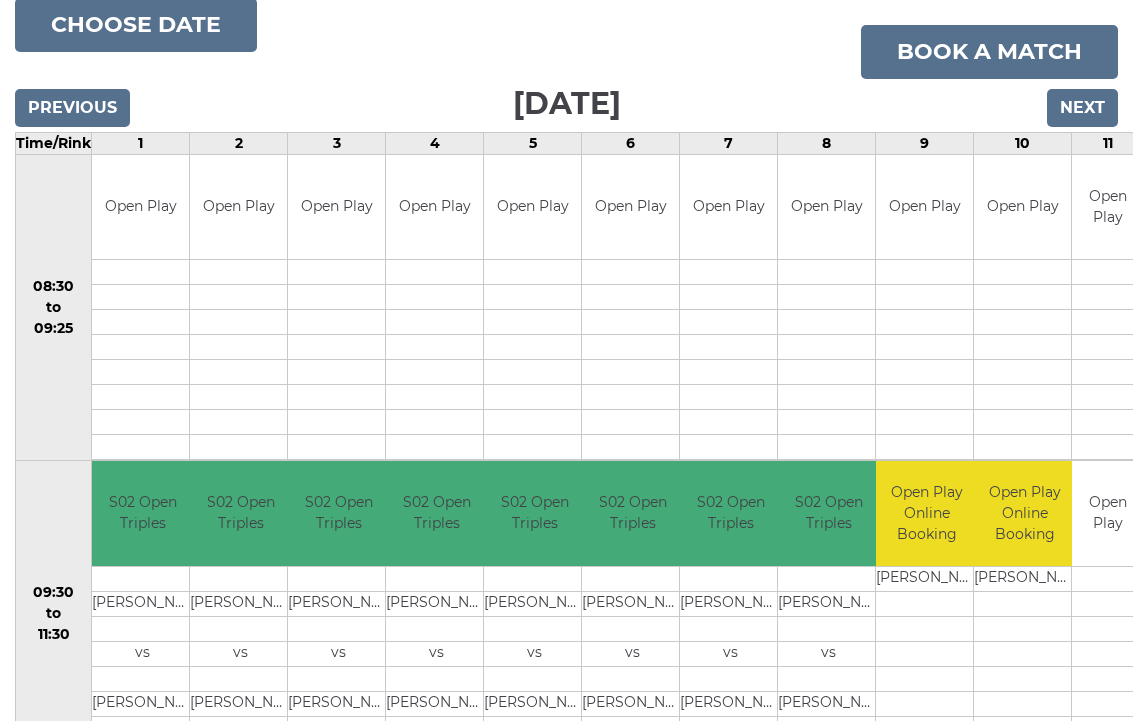 click on "Book a match" at bounding box center [989, 52] 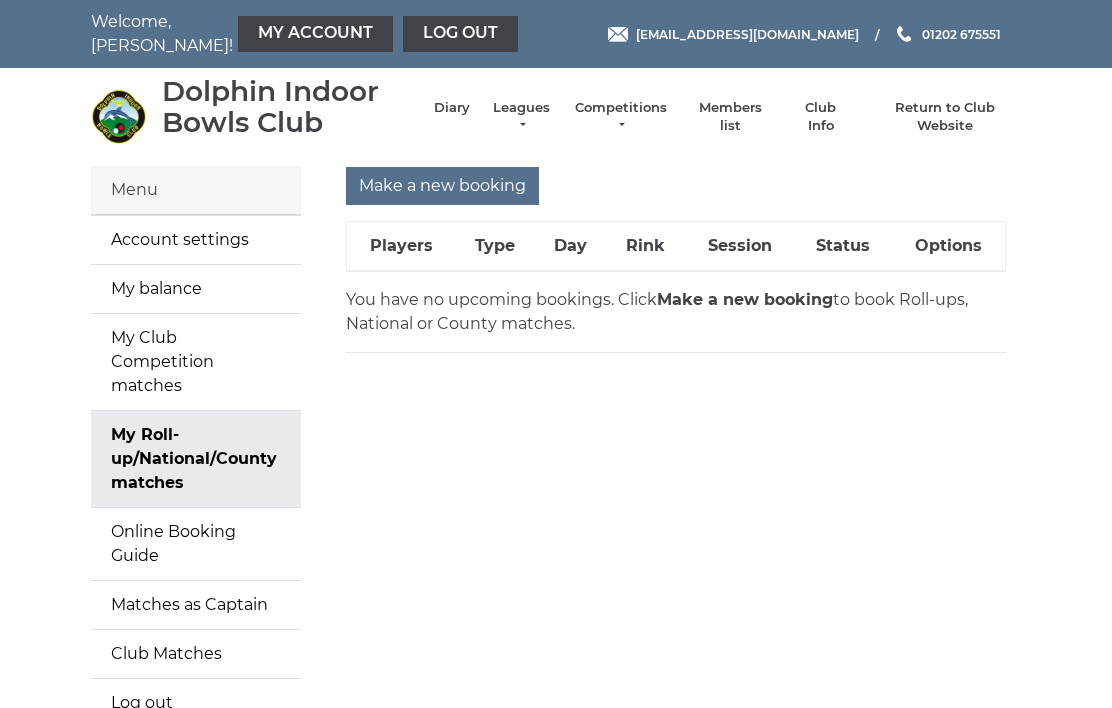 scroll, scrollTop: 0, scrollLeft: 0, axis: both 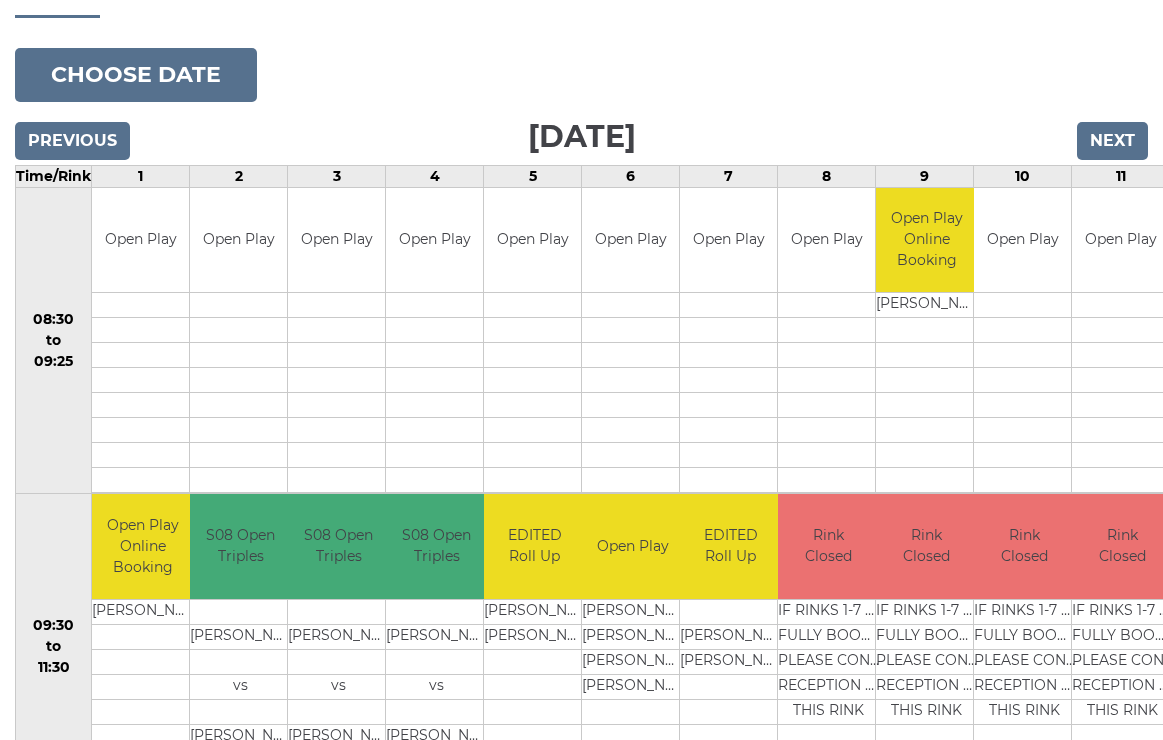 click on "Choose date" at bounding box center [136, 75] 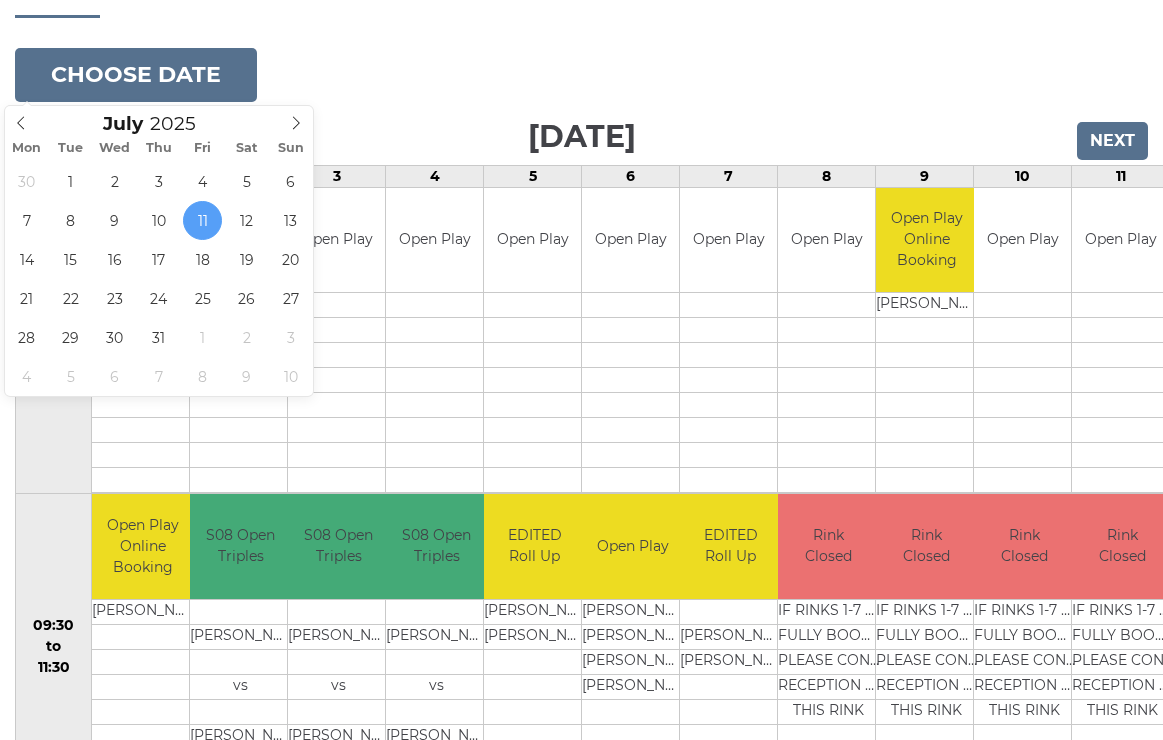 type on "[DATE]" 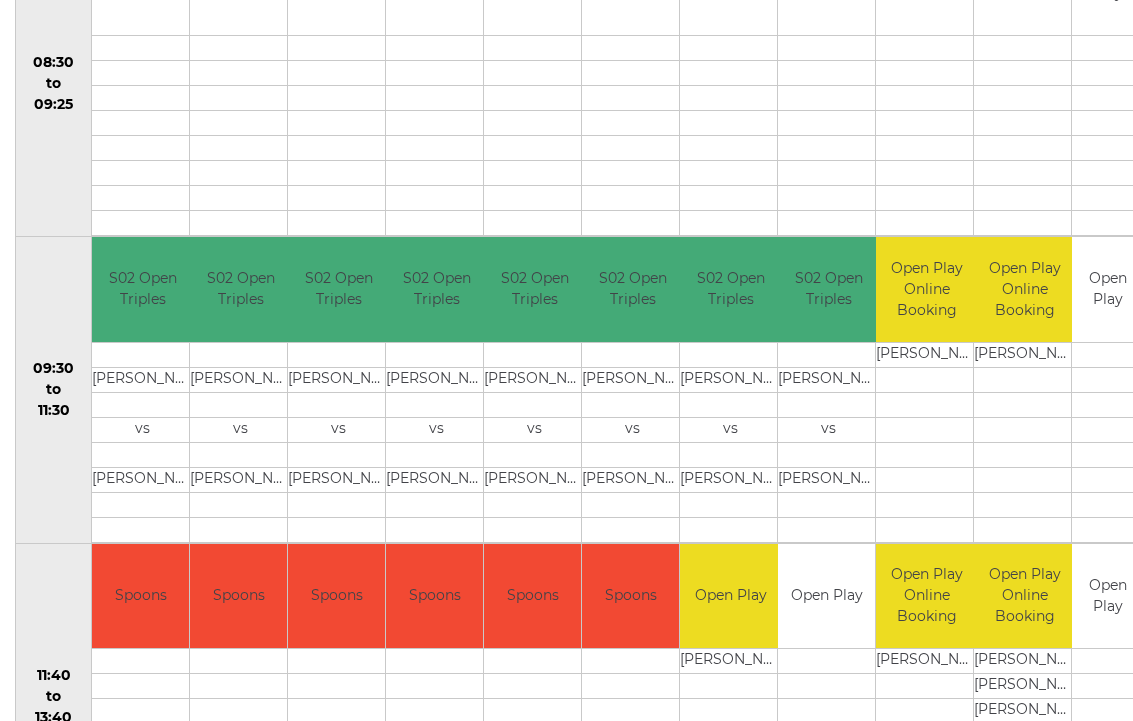 scroll, scrollTop: 473, scrollLeft: 0, axis: vertical 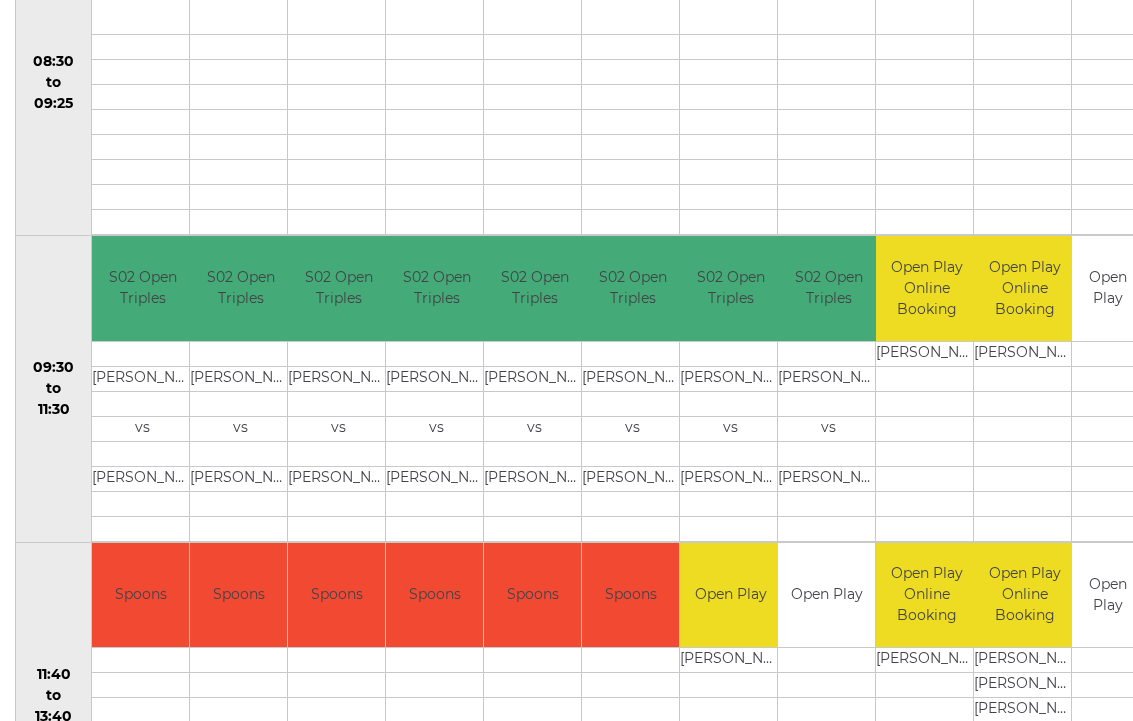 click on "[PERSON_NAME]" at bounding box center [730, 660] 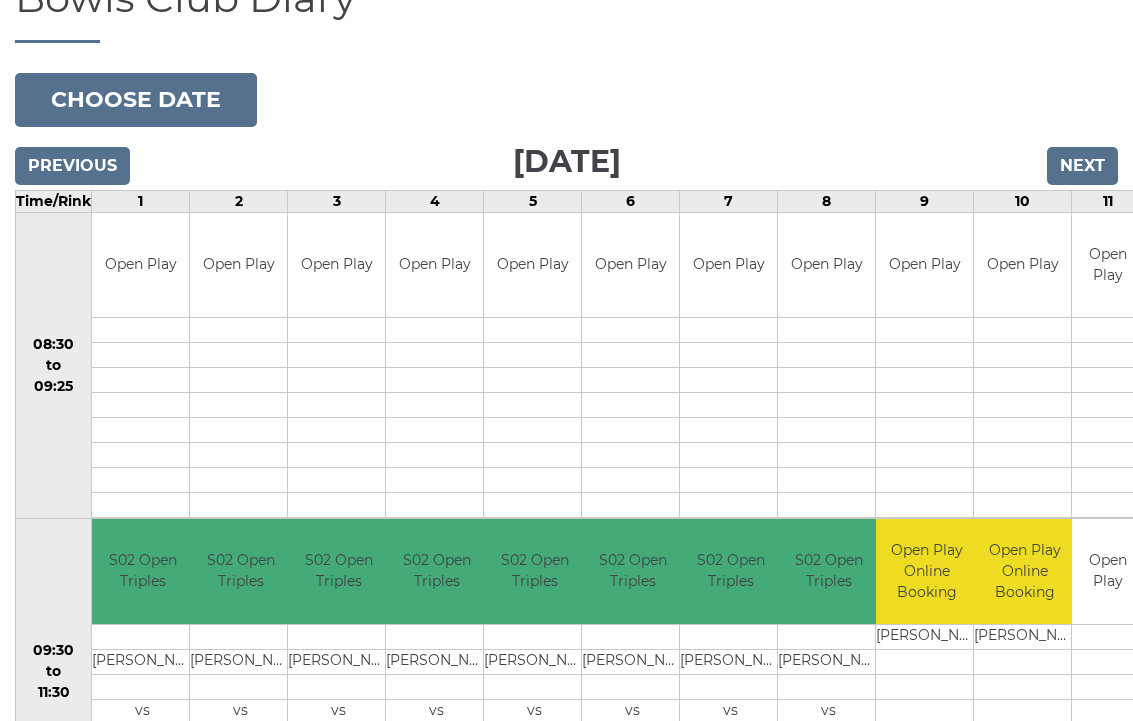 scroll, scrollTop: 183, scrollLeft: 0, axis: vertical 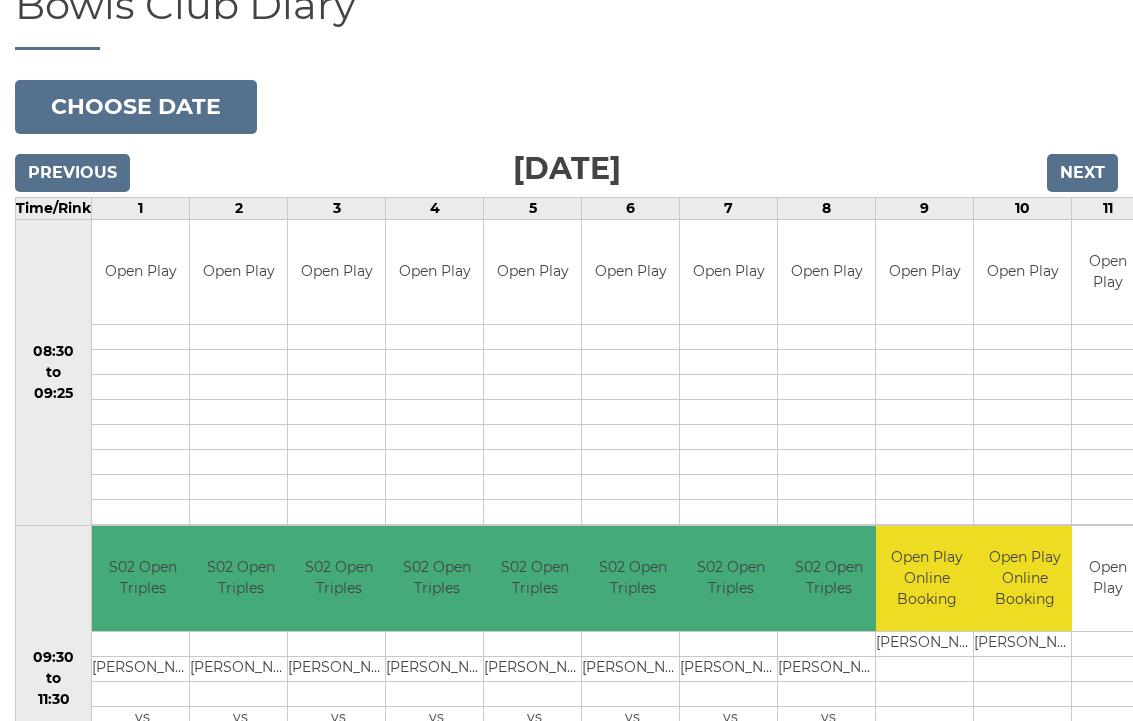 click on "Choose date" at bounding box center [136, 107] 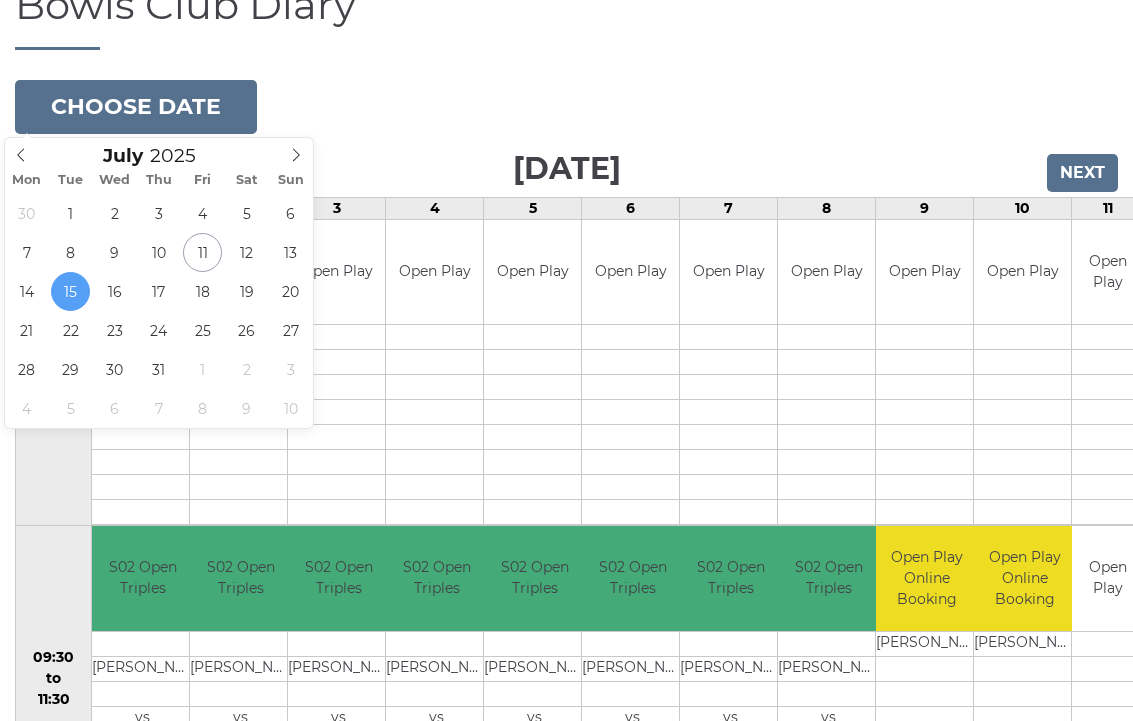 type on "2025-07-17" 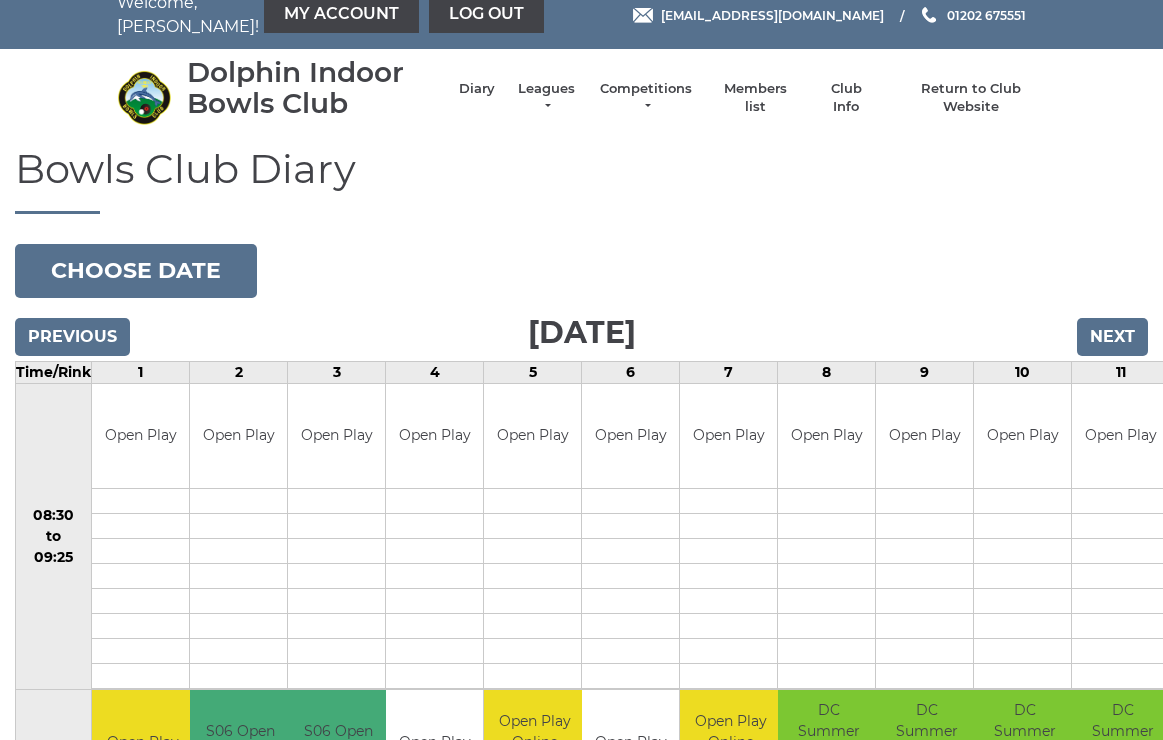 scroll, scrollTop: 0, scrollLeft: 0, axis: both 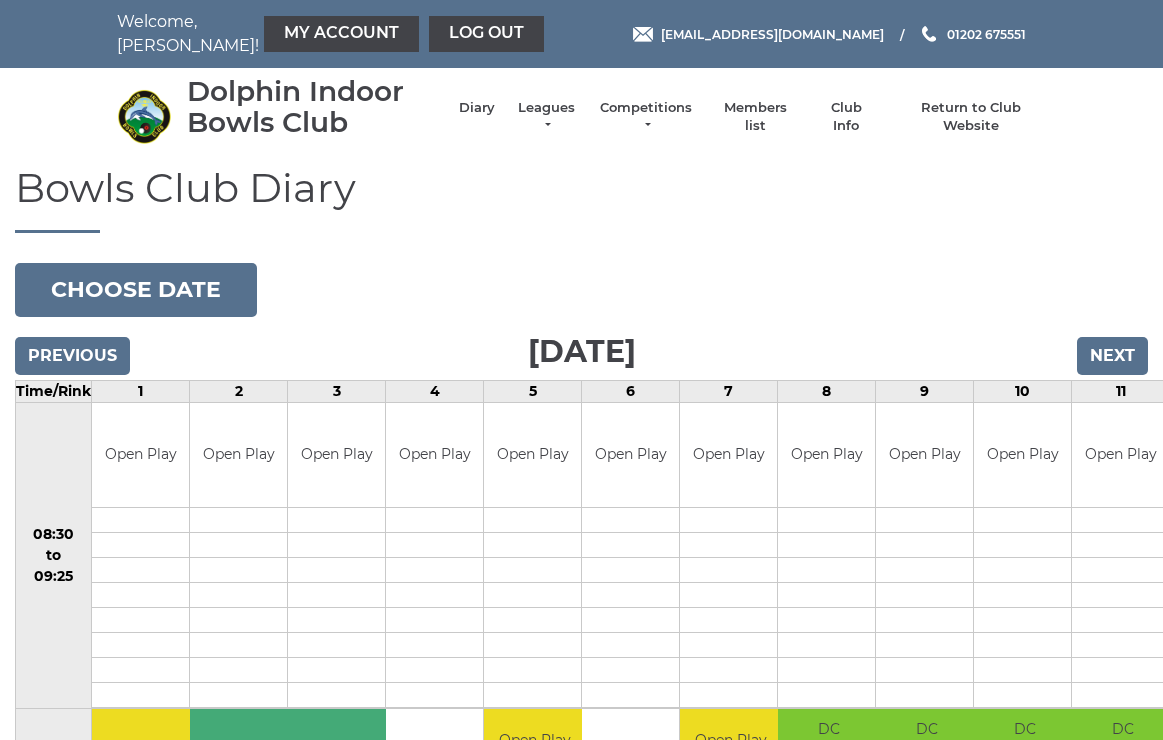 click on "Choose date" at bounding box center (136, 290) 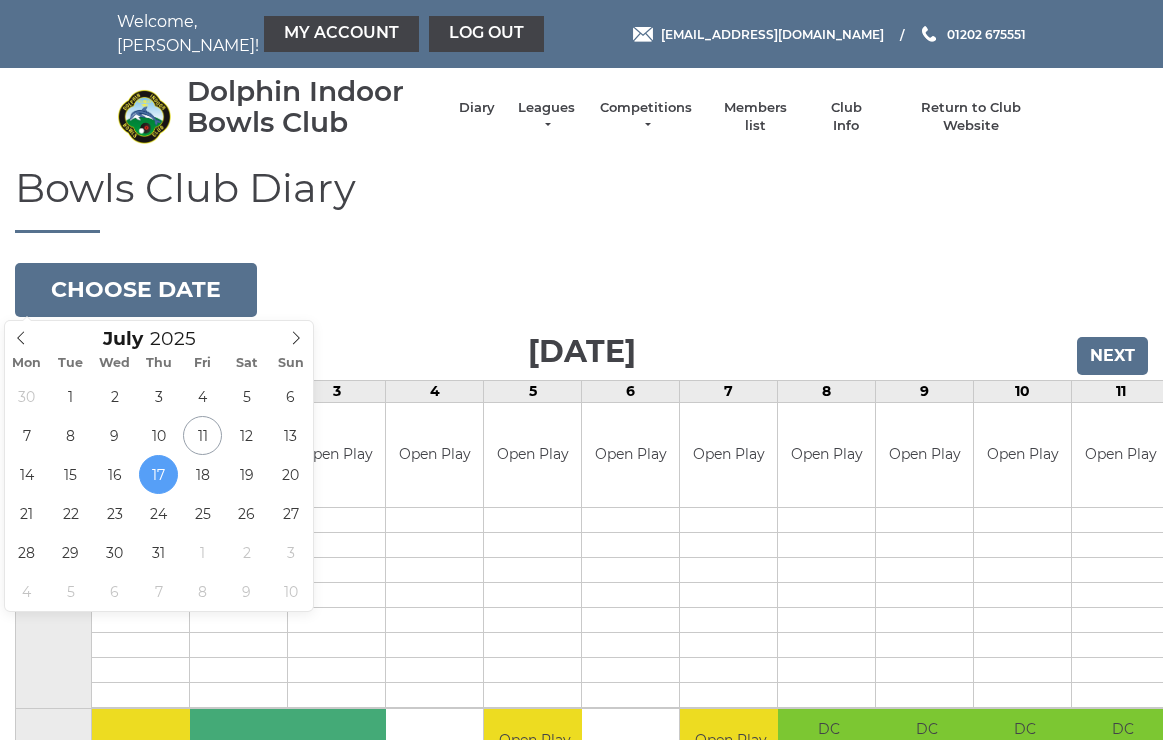 type on "[DATE]" 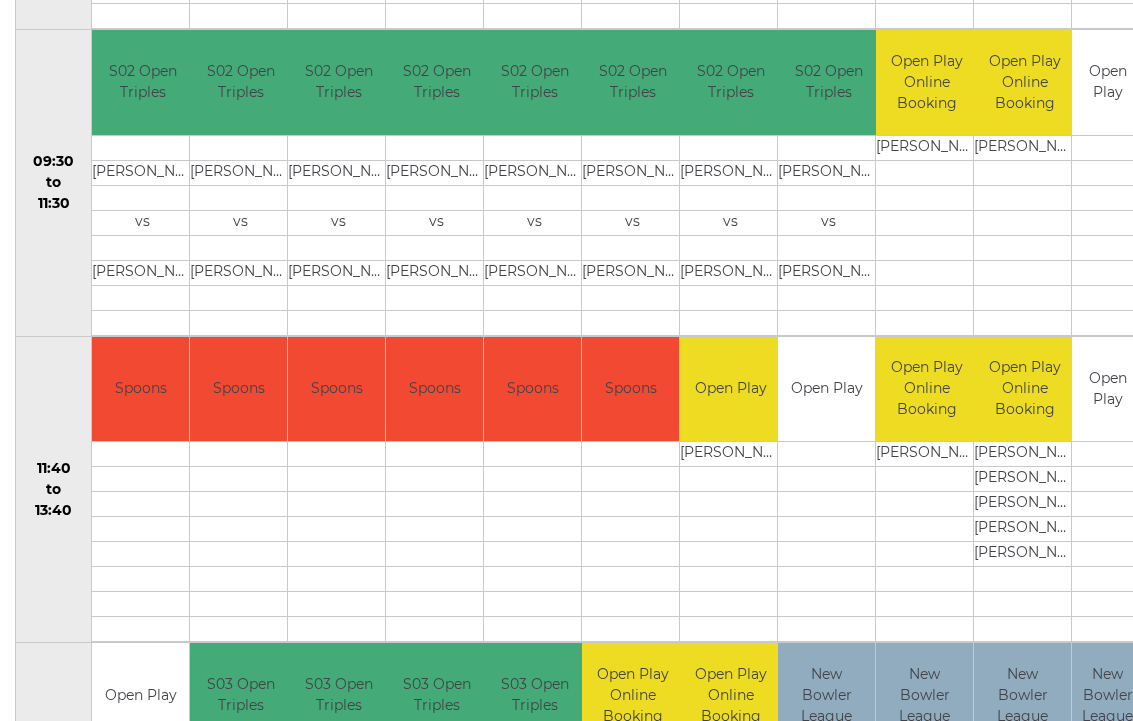 scroll, scrollTop: 681, scrollLeft: 0, axis: vertical 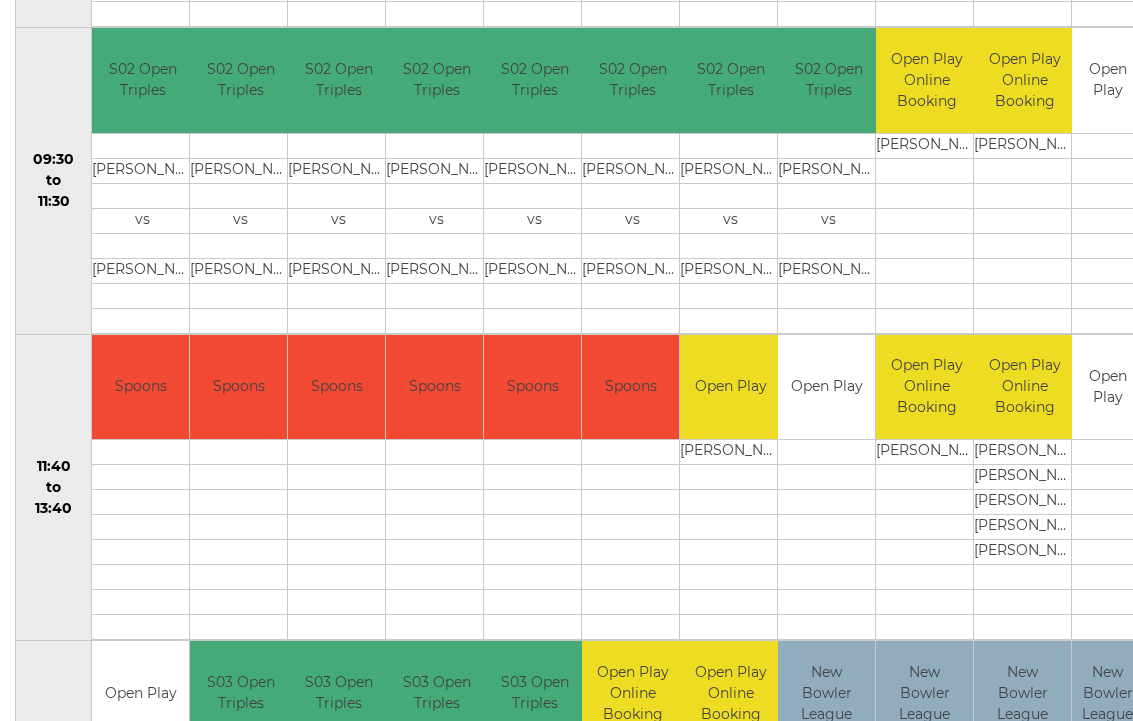 click on "[PERSON_NAME]" at bounding box center [730, 452] 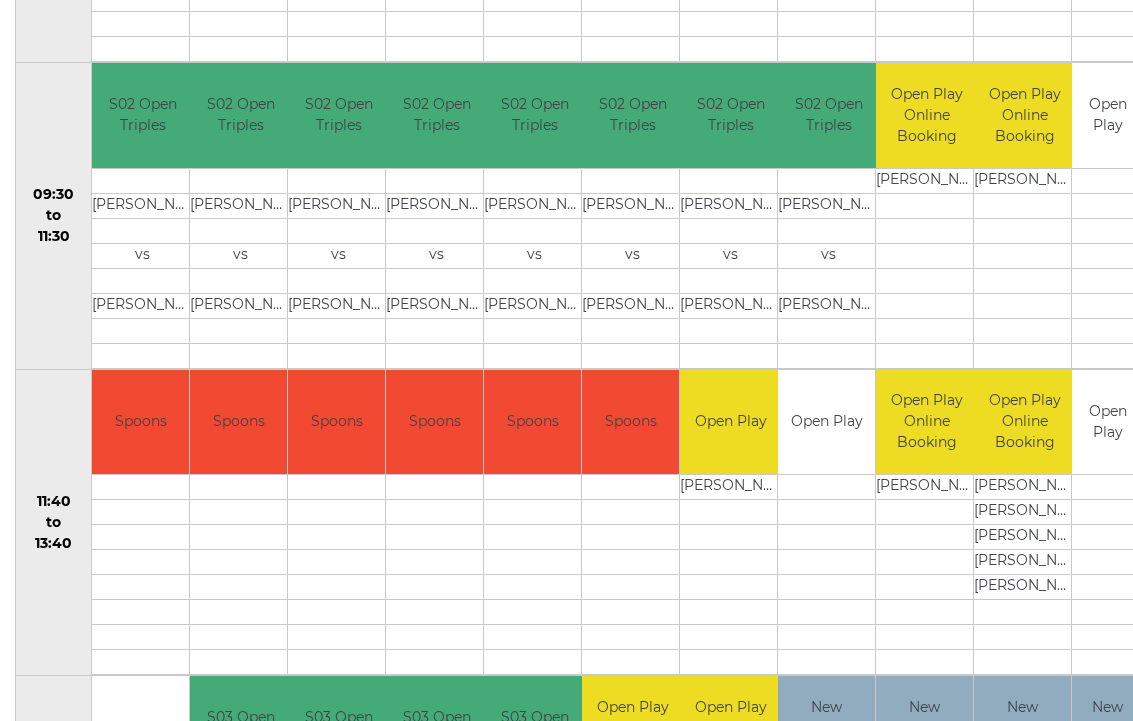 scroll, scrollTop: 647, scrollLeft: 0, axis: vertical 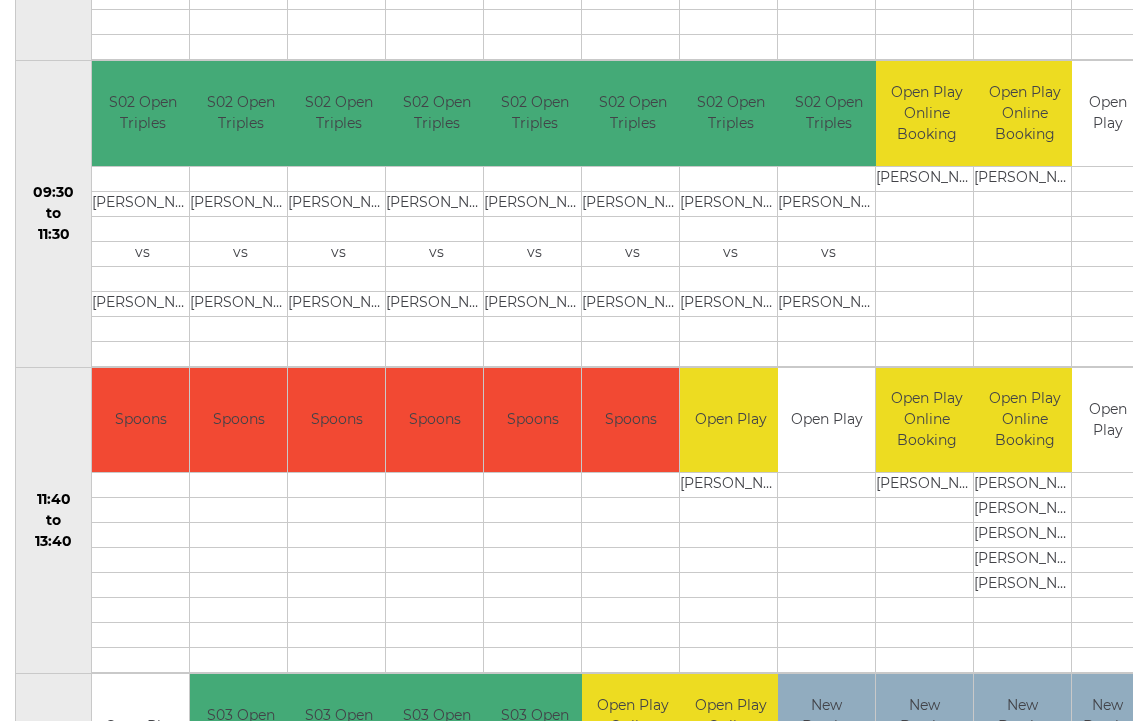 click on "Peter COYNE" at bounding box center (730, 486) 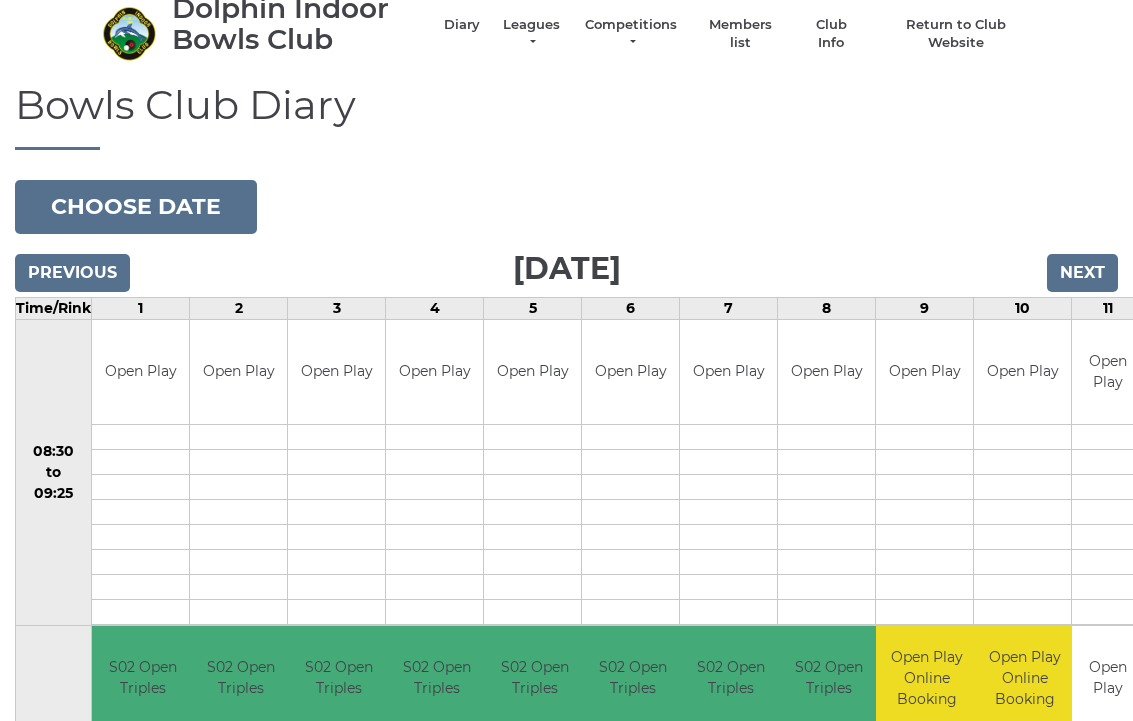scroll, scrollTop: 0, scrollLeft: 0, axis: both 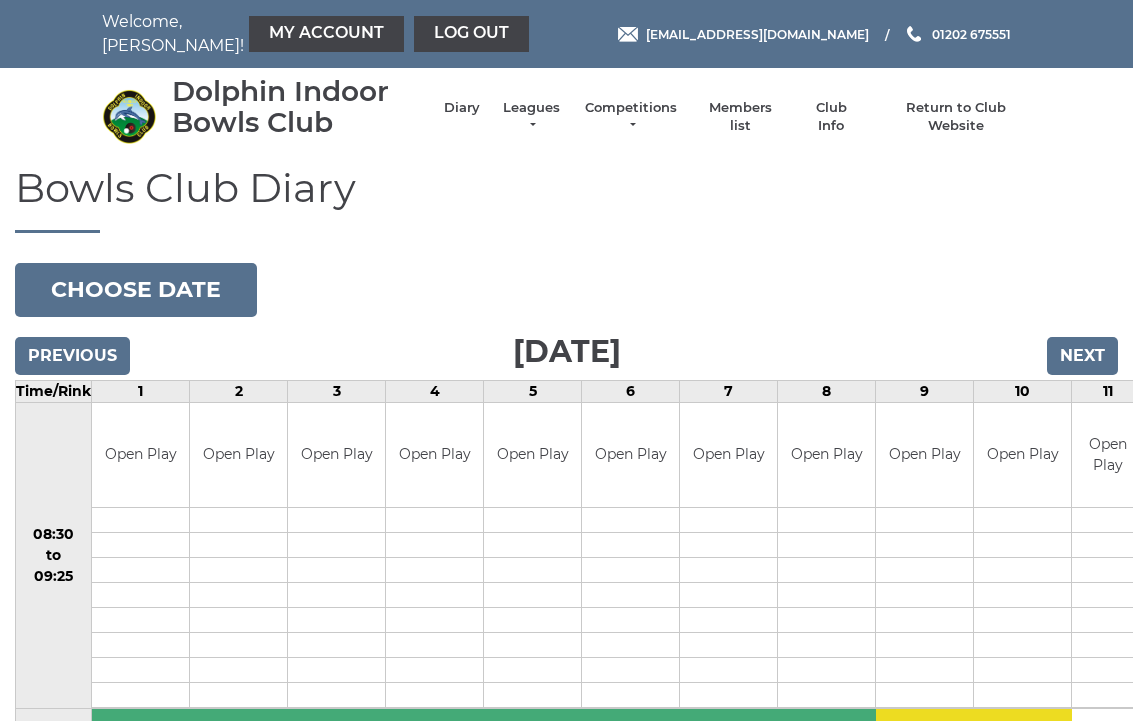 click on "Welcome, Peter!
My Account Log out
reception@dolphinibc.com
01202 675551" at bounding box center [566, 840] 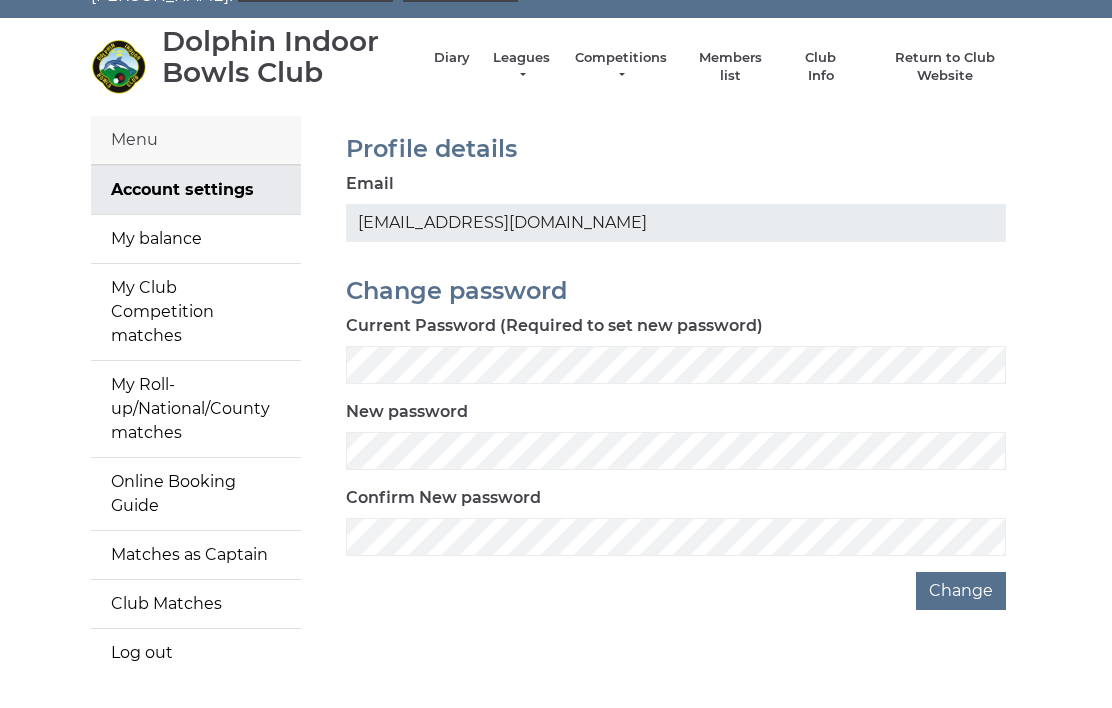 scroll, scrollTop: 49, scrollLeft: 0, axis: vertical 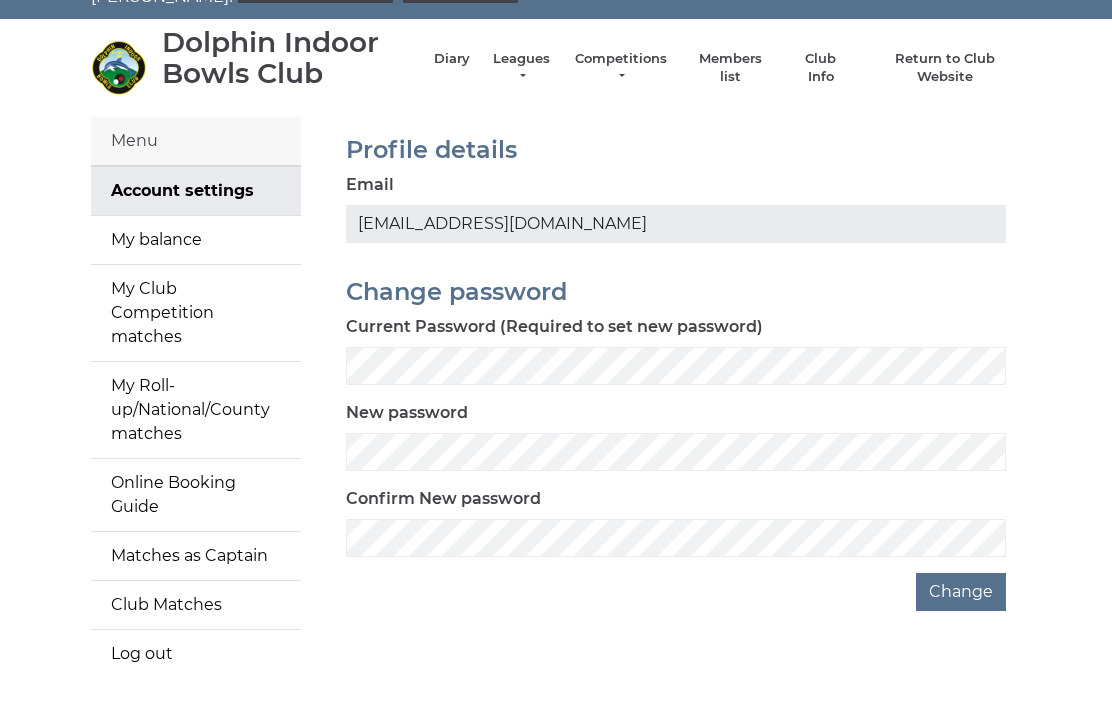 click on "Online Booking Guide" at bounding box center (196, 495) 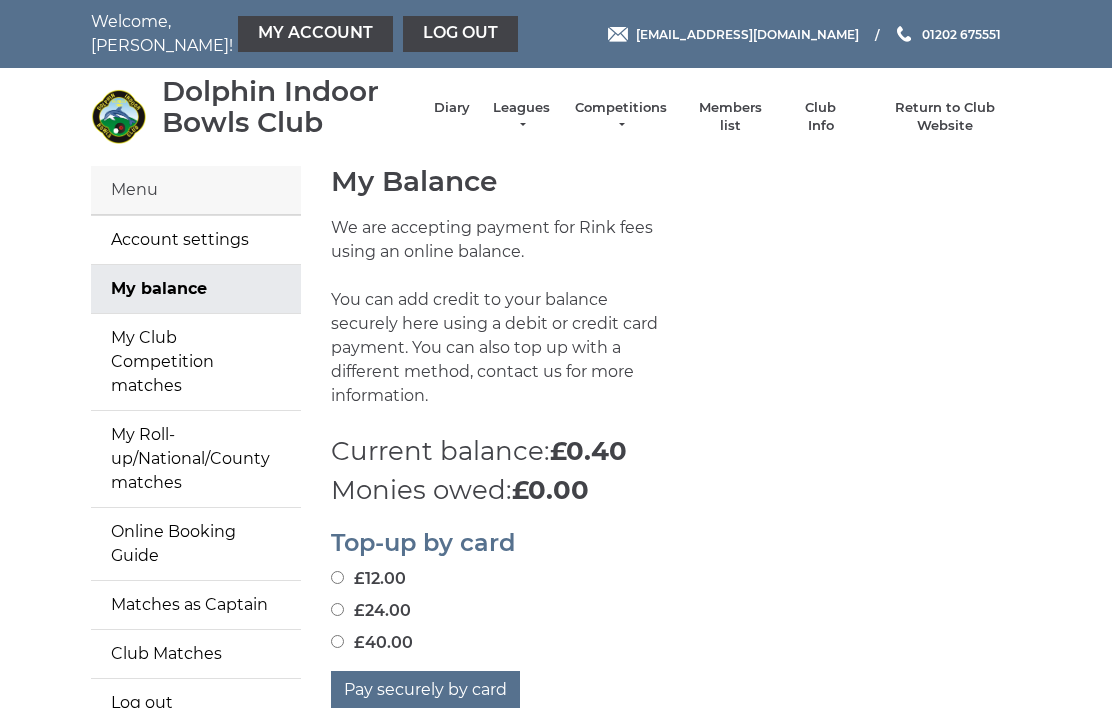 scroll, scrollTop: 0, scrollLeft: 0, axis: both 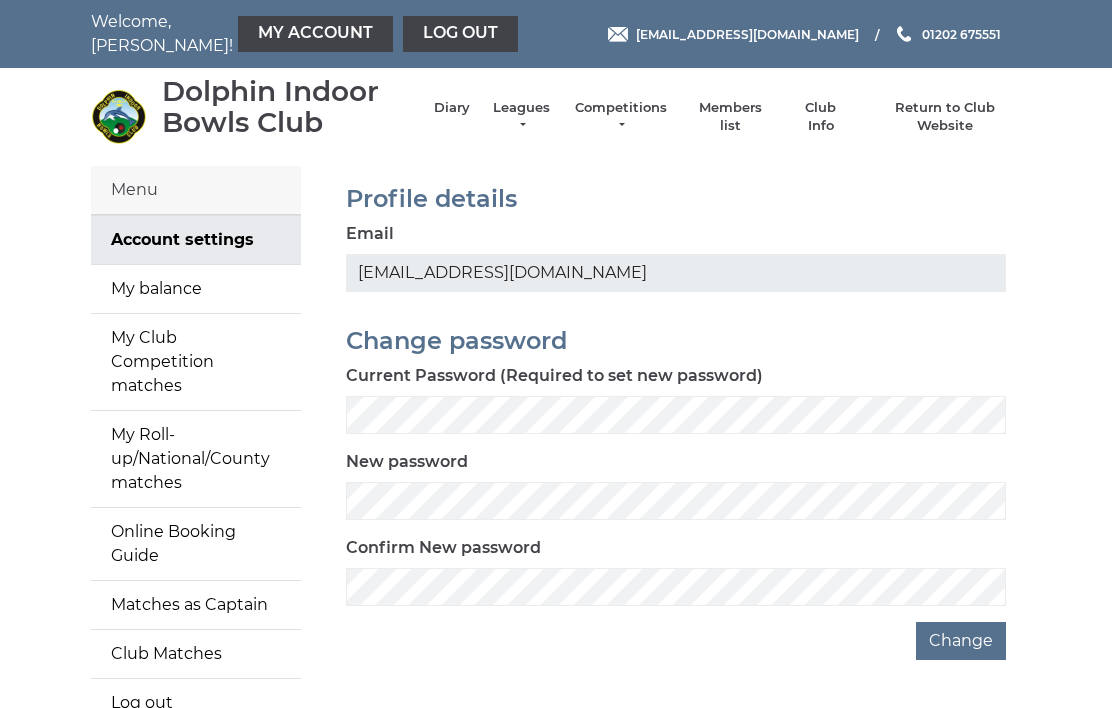 click on "My balance" at bounding box center (196, 289) 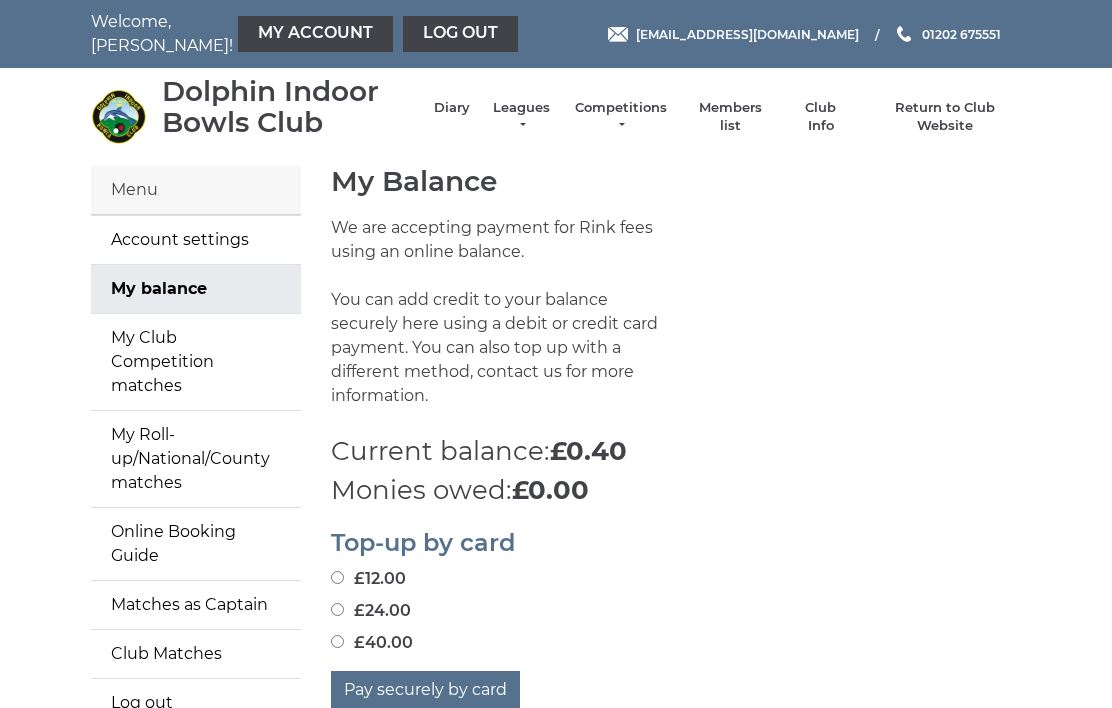 scroll, scrollTop: 0, scrollLeft: 0, axis: both 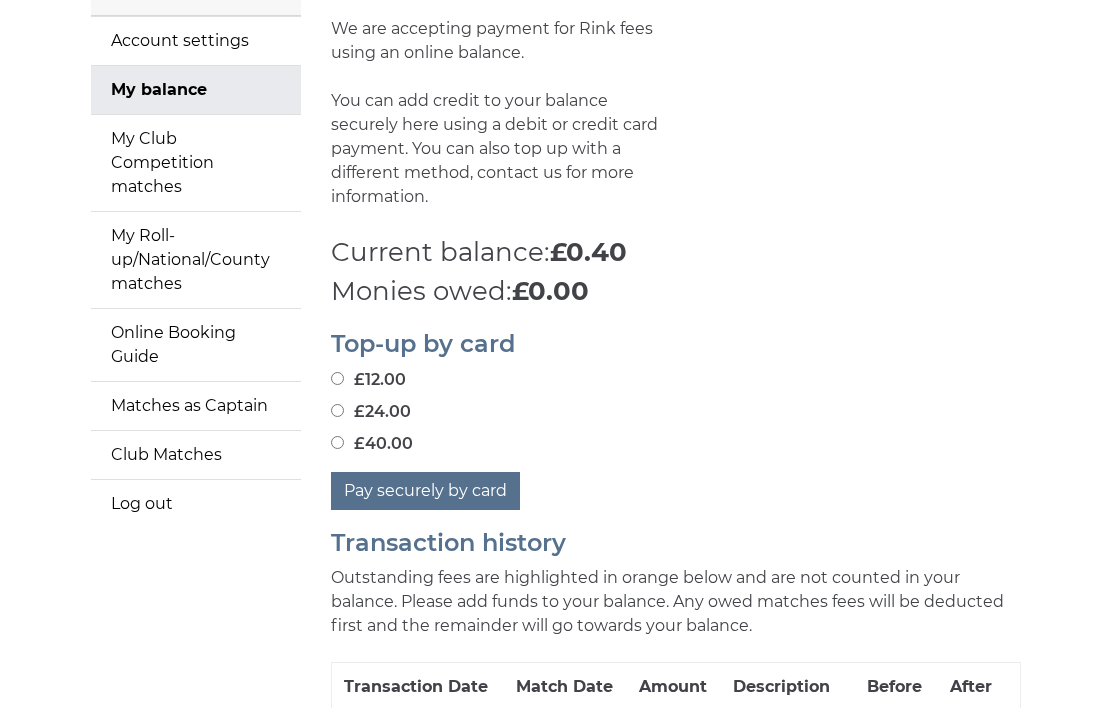 click on "Online Booking Guide" at bounding box center (196, 345) 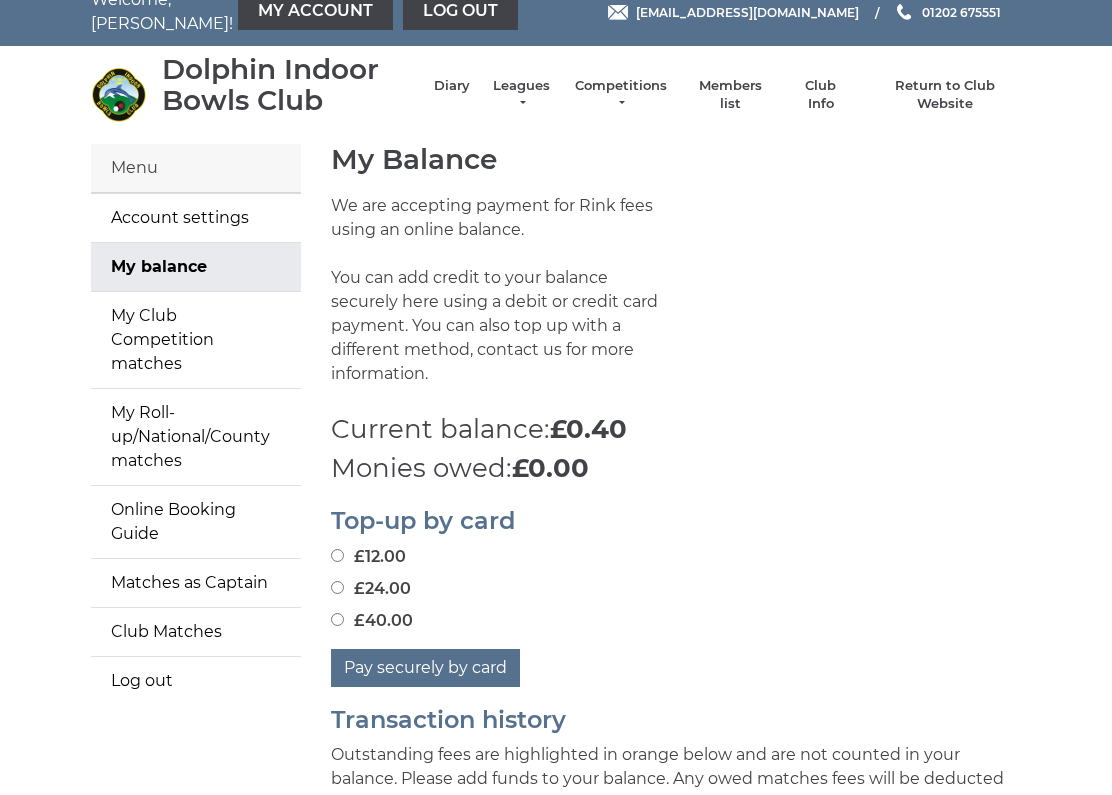 scroll, scrollTop: 0, scrollLeft: 0, axis: both 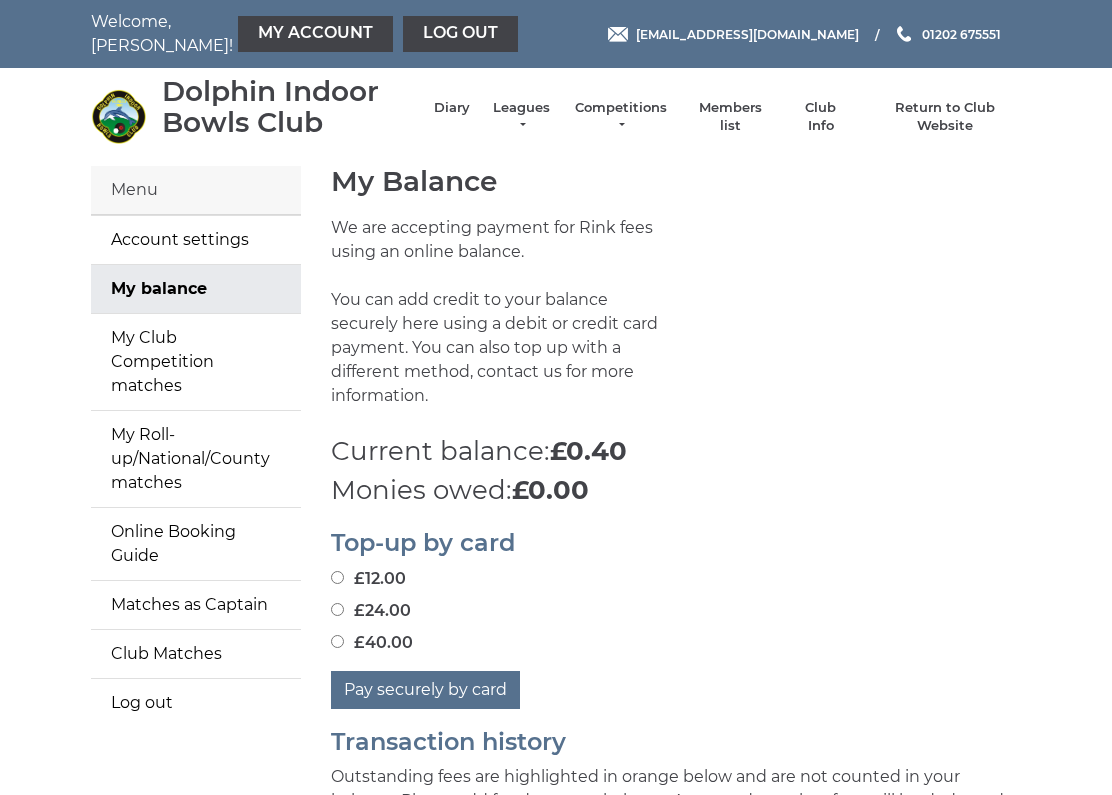 click on "Account settings" at bounding box center [196, 240] 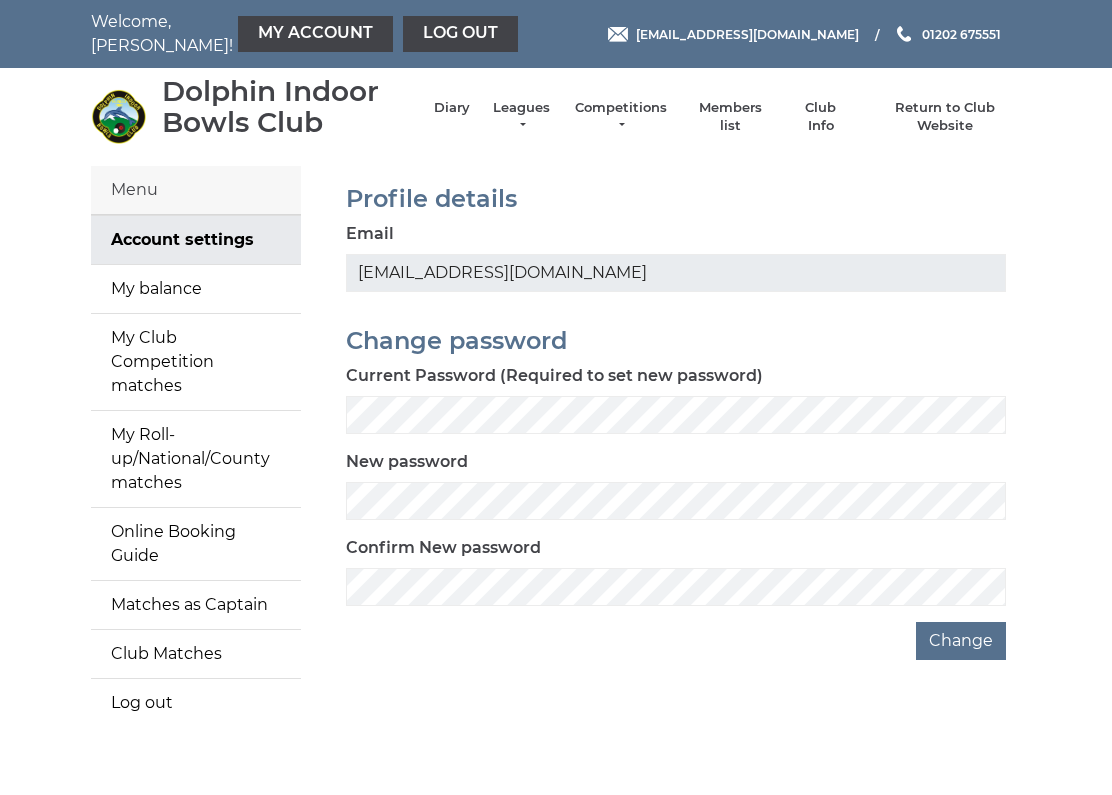 scroll, scrollTop: 0, scrollLeft: 0, axis: both 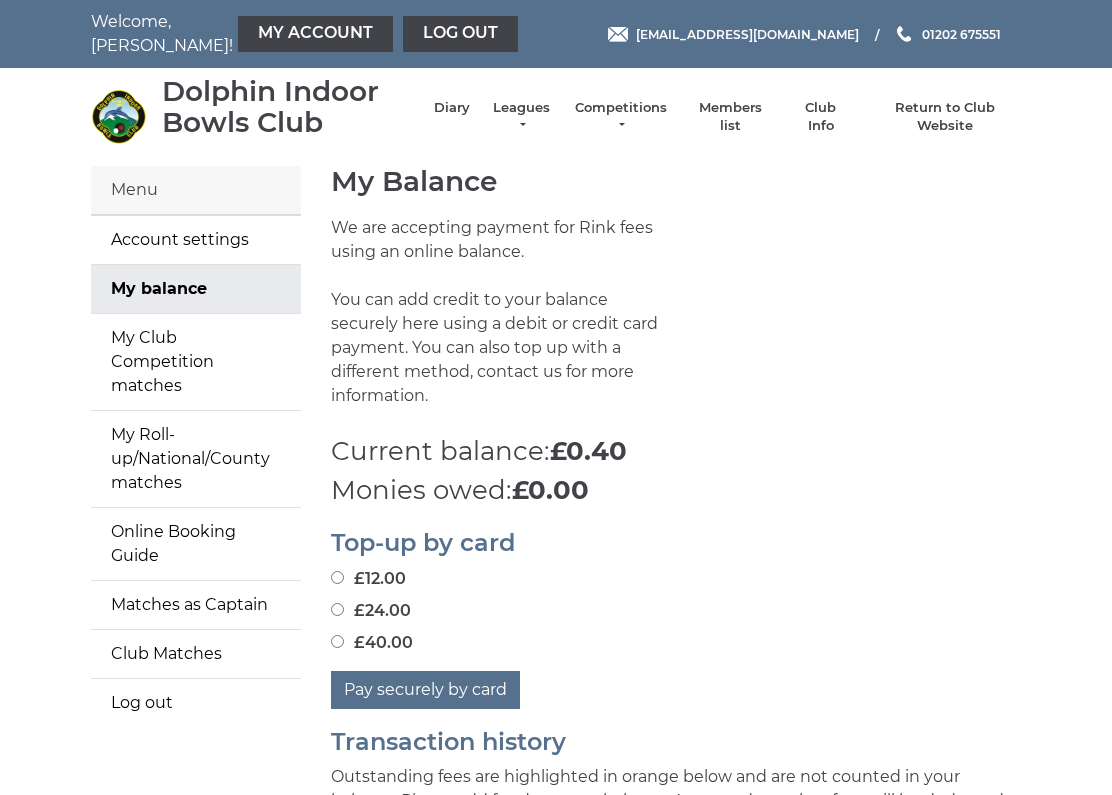 click on "My Account" at bounding box center (315, 34) 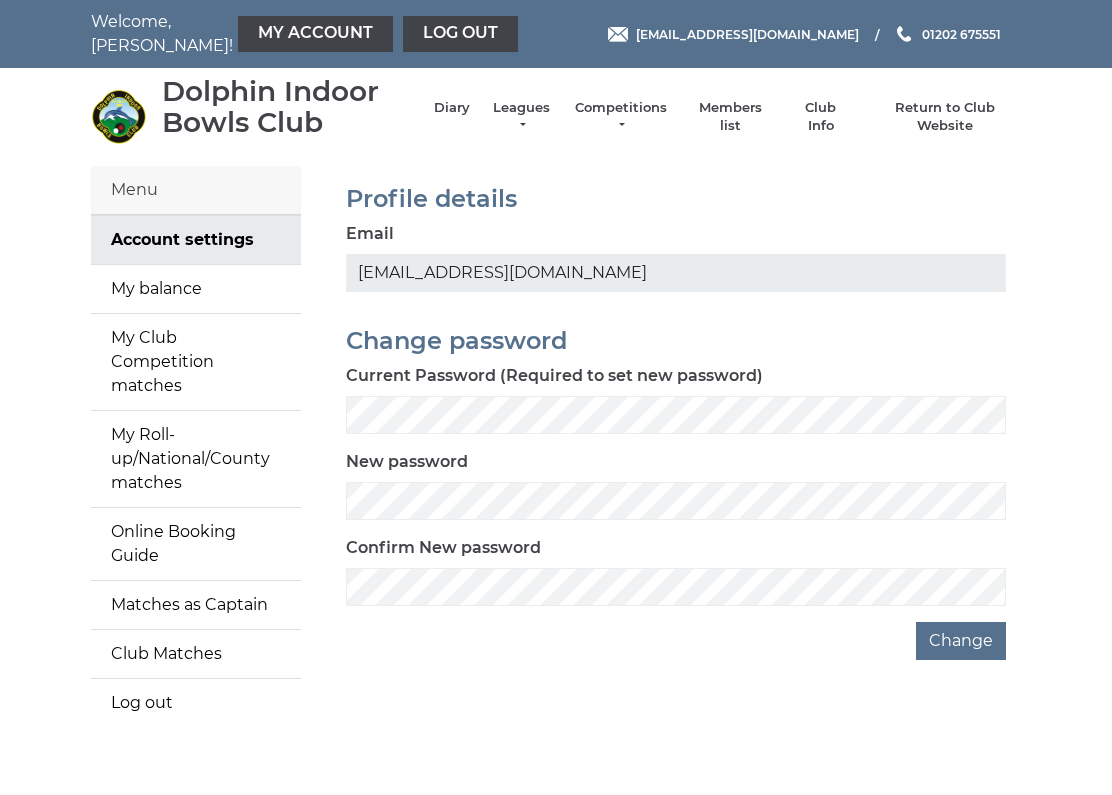 scroll, scrollTop: 0, scrollLeft: 0, axis: both 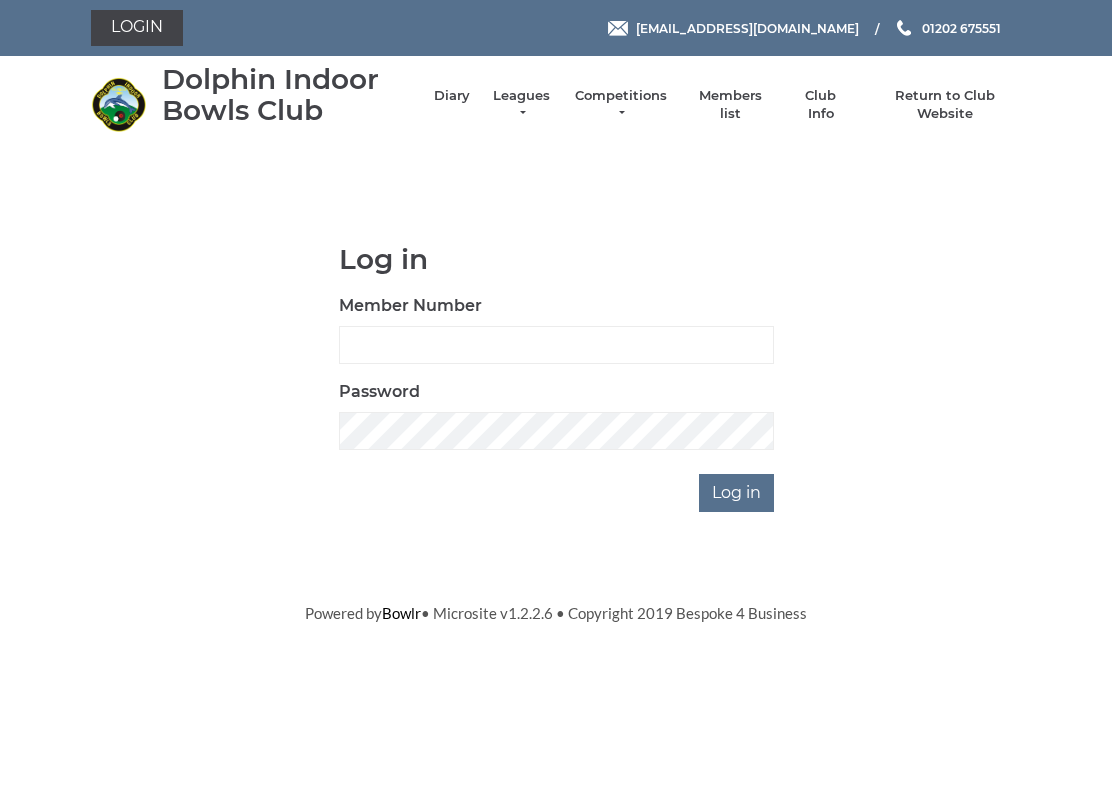 click on "Club Info" at bounding box center [821, 105] 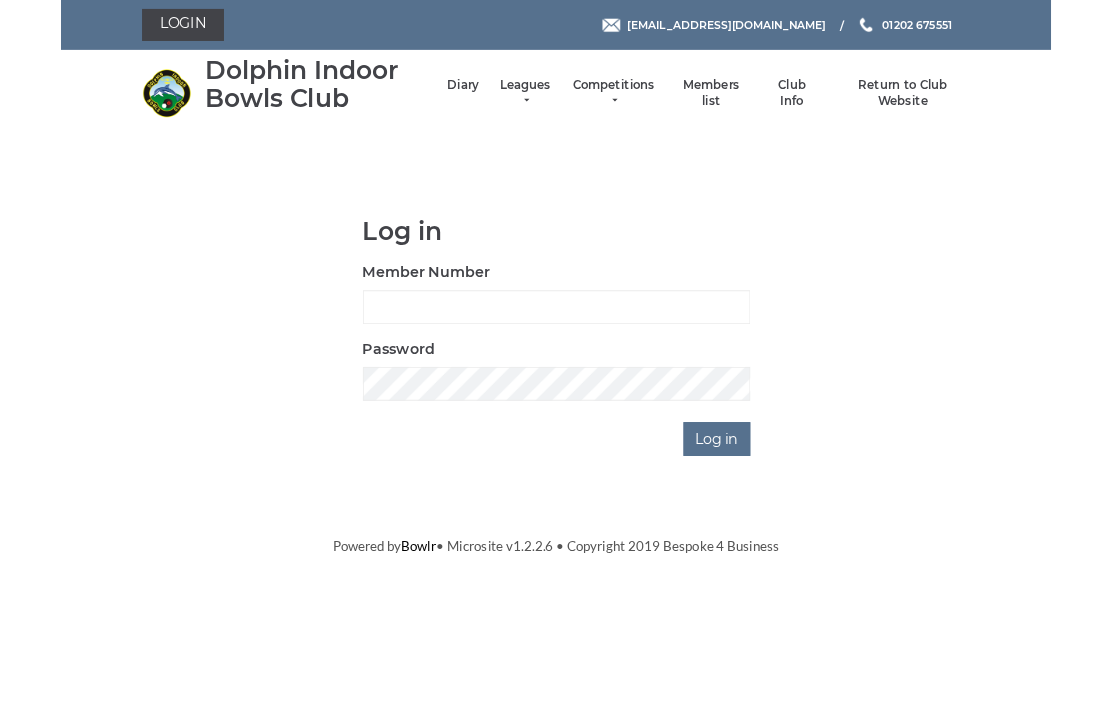 scroll, scrollTop: 0, scrollLeft: 0, axis: both 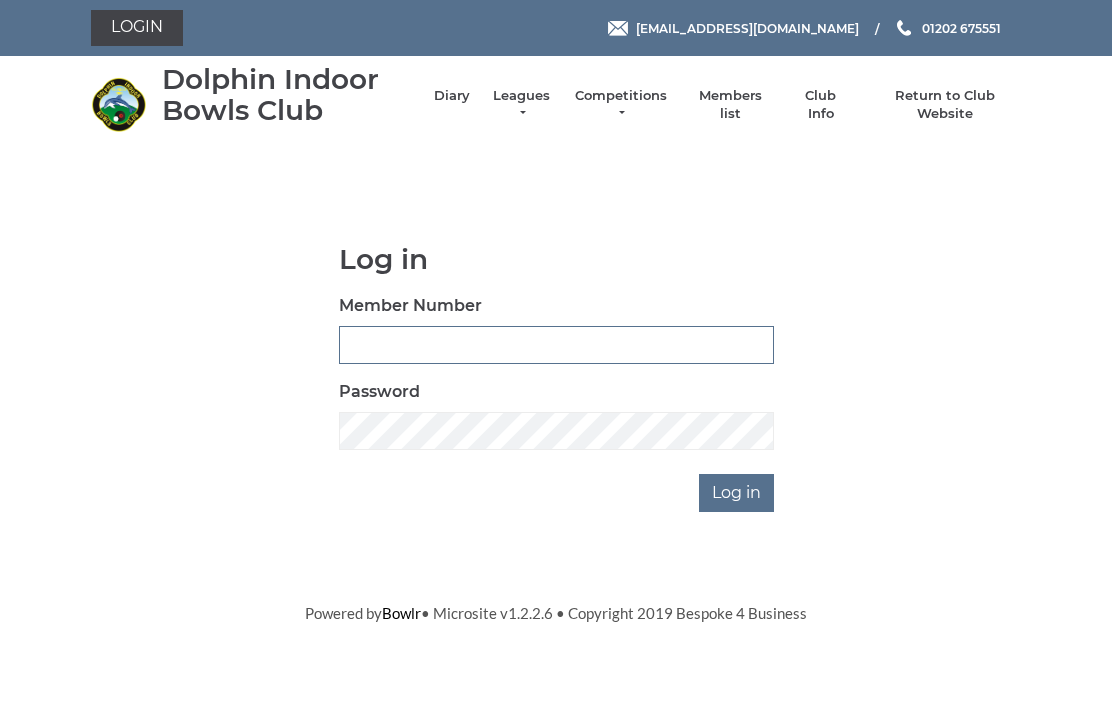 type on "4042" 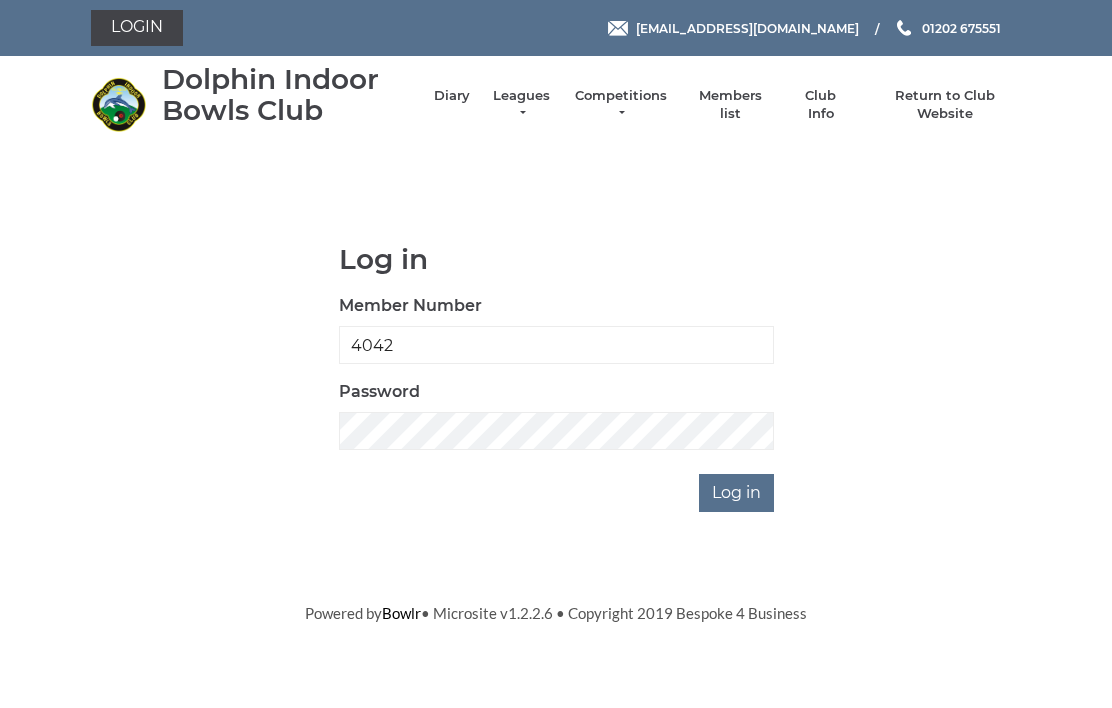 click on "Log in" at bounding box center (736, 493) 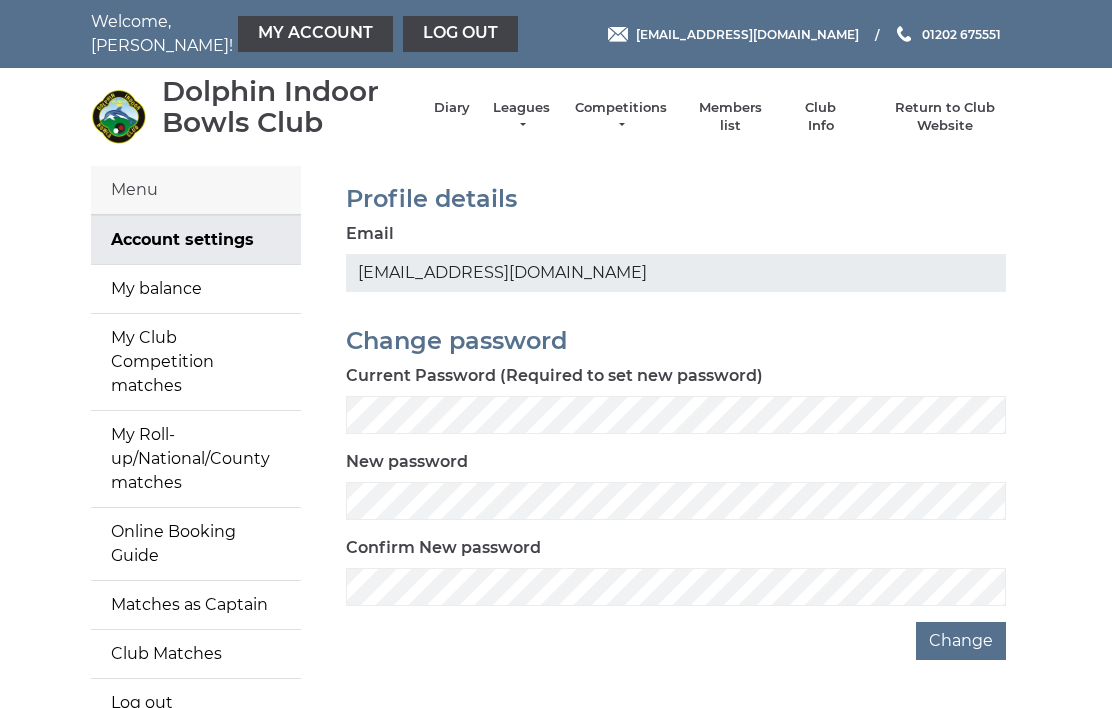 scroll, scrollTop: 0, scrollLeft: 0, axis: both 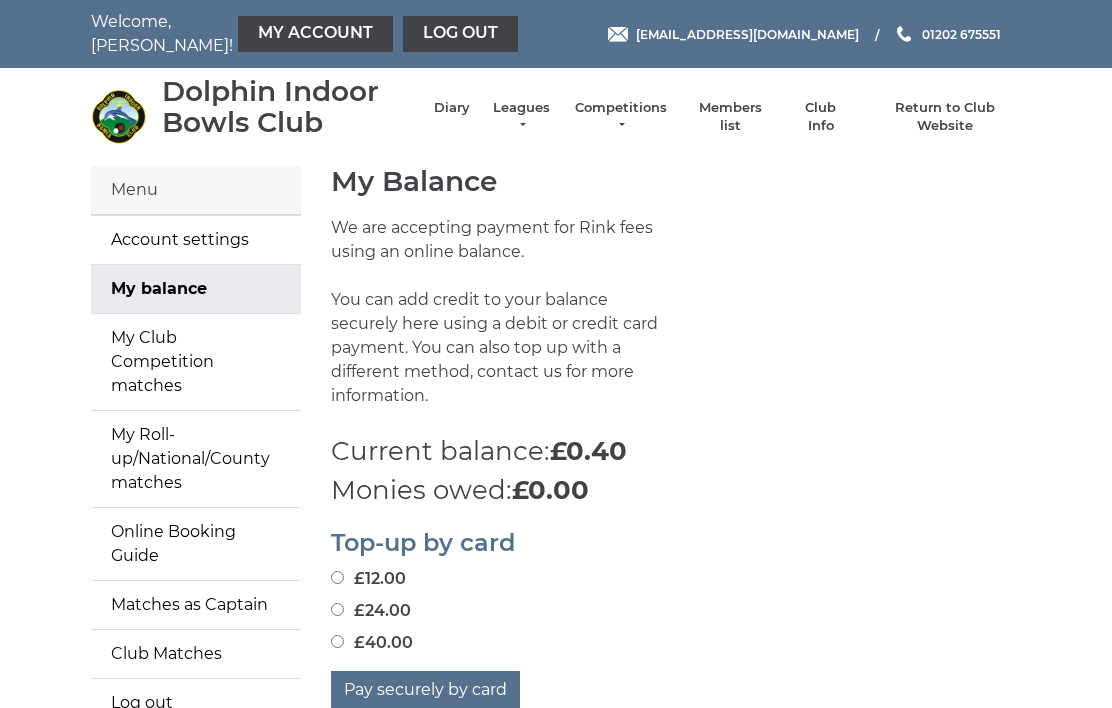 click on "Club Info" at bounding box center (821, 117) 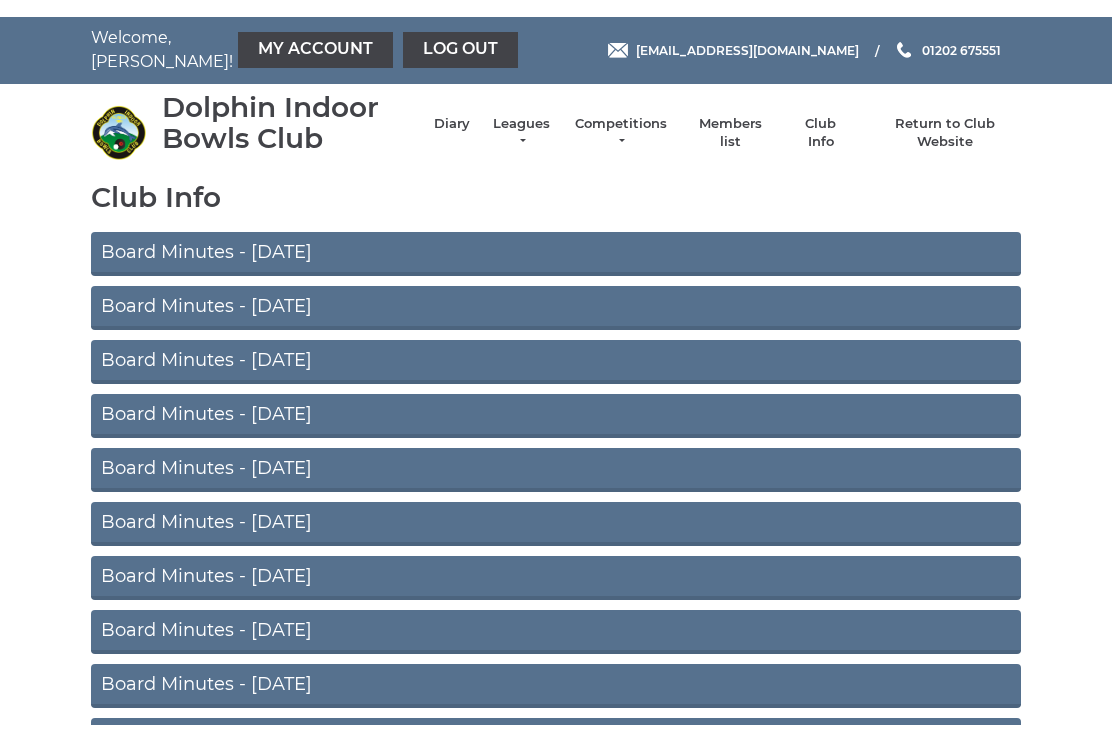 scroll, scrollTop: 81, scrollLeft: 0, axis: vertical 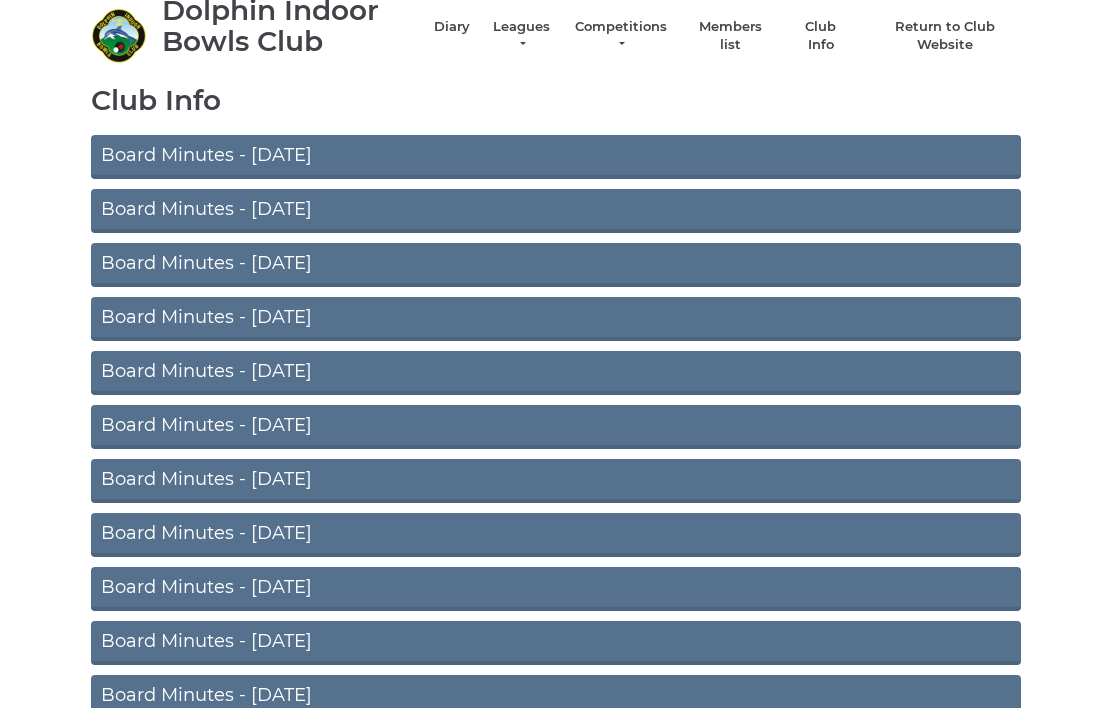 click on "Board Minutes - [DATE]" at bounding box center (556, 157) 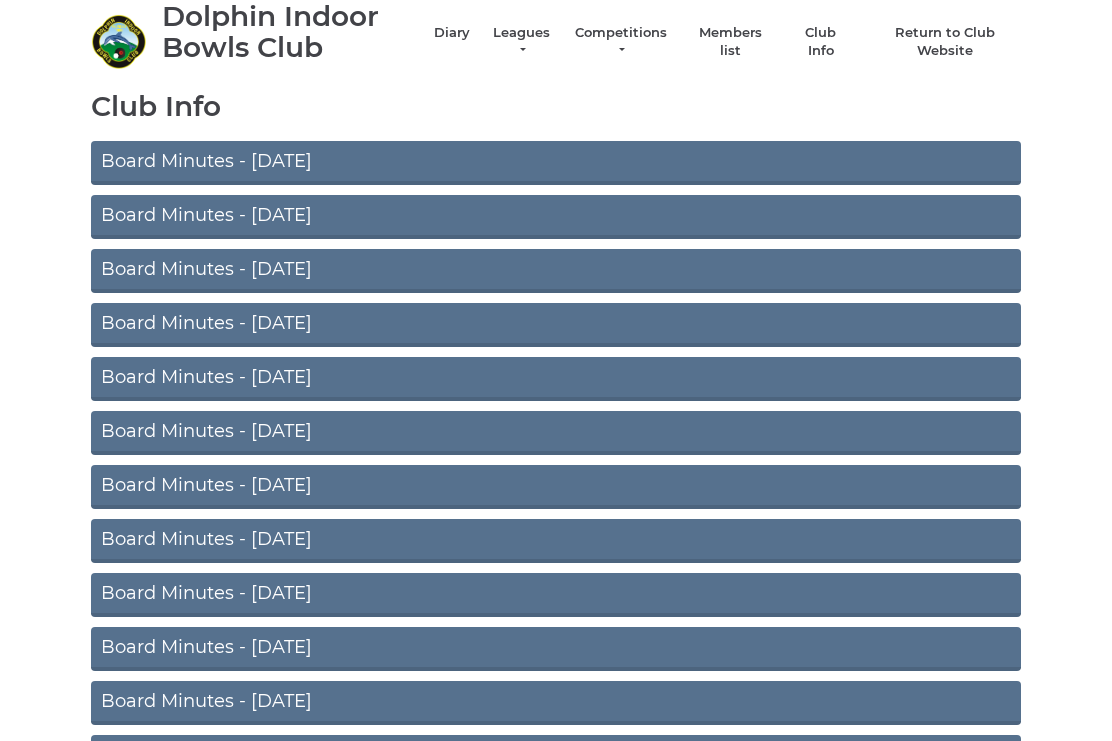 scroll, scrollTop: 0, scrollLeft: 0, axis: both 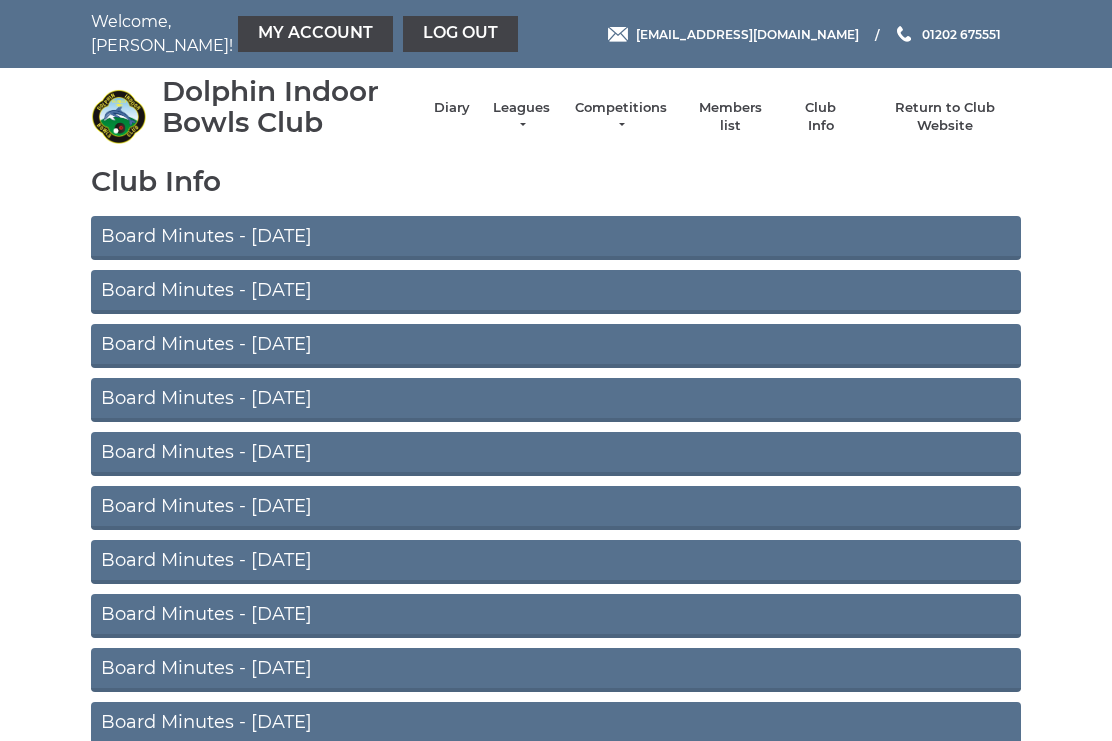 click on "My Account" at bounding box center [315, 34] 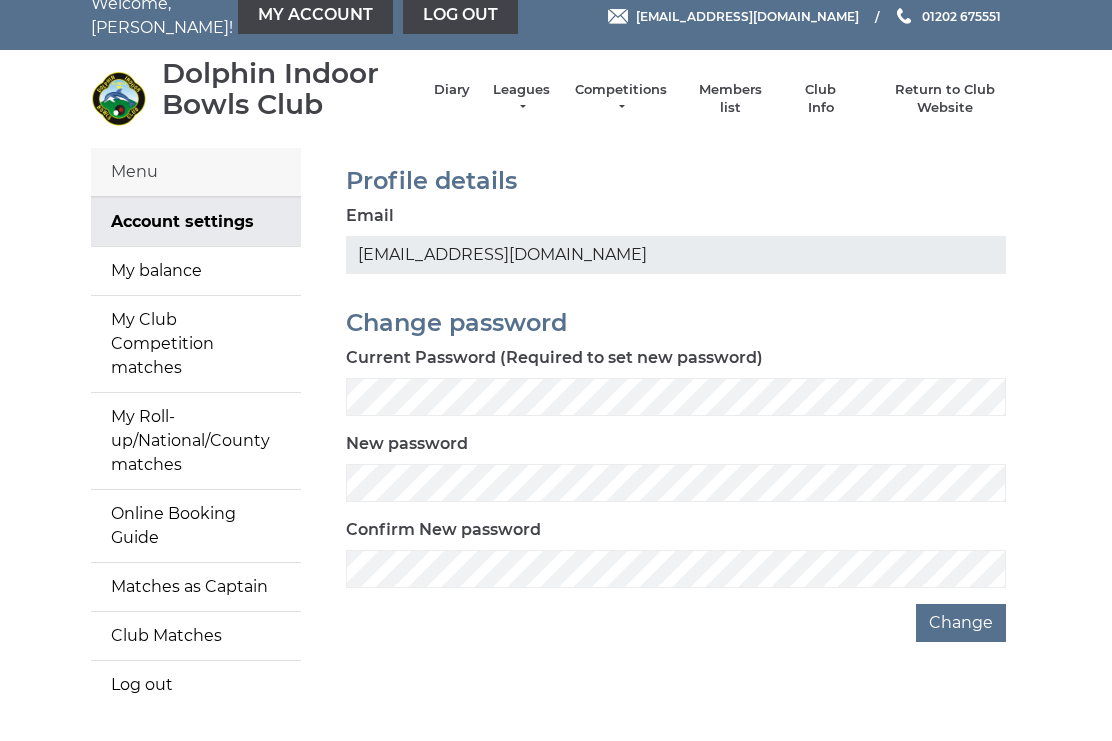 scroll, scrollTop: 0, scrollLeft: 0, axis: both 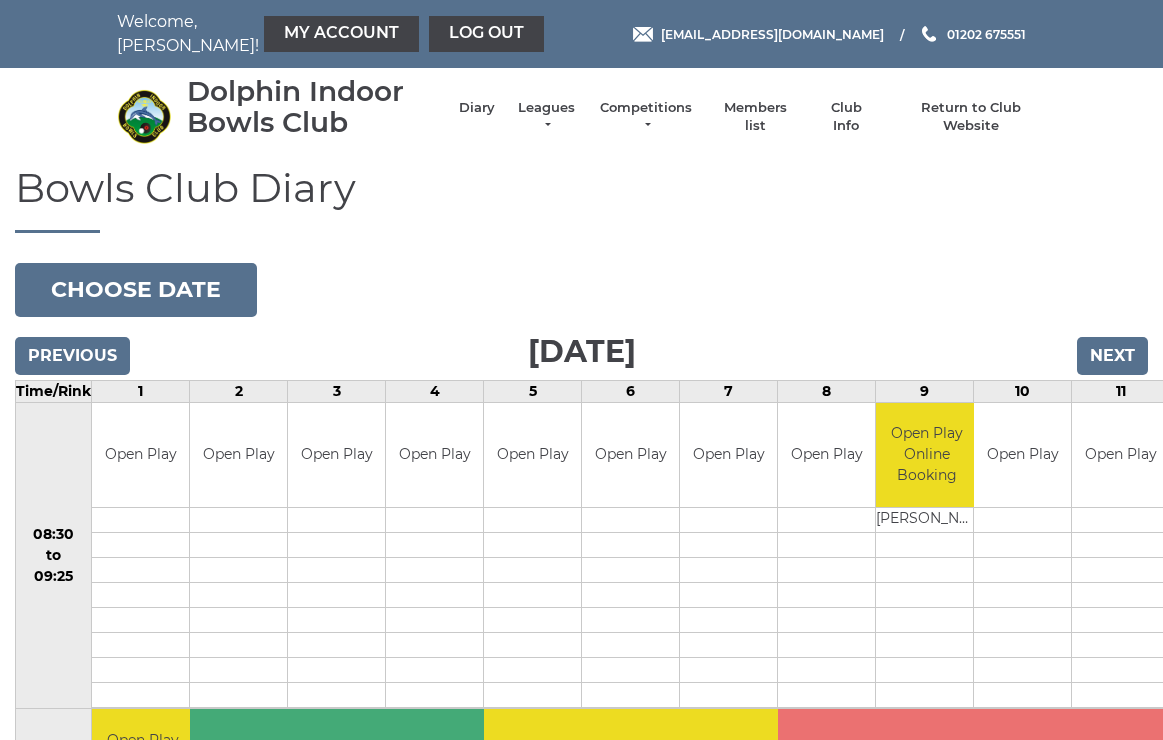 click on "Return to Club Website" at bounding box center [970, 117] 